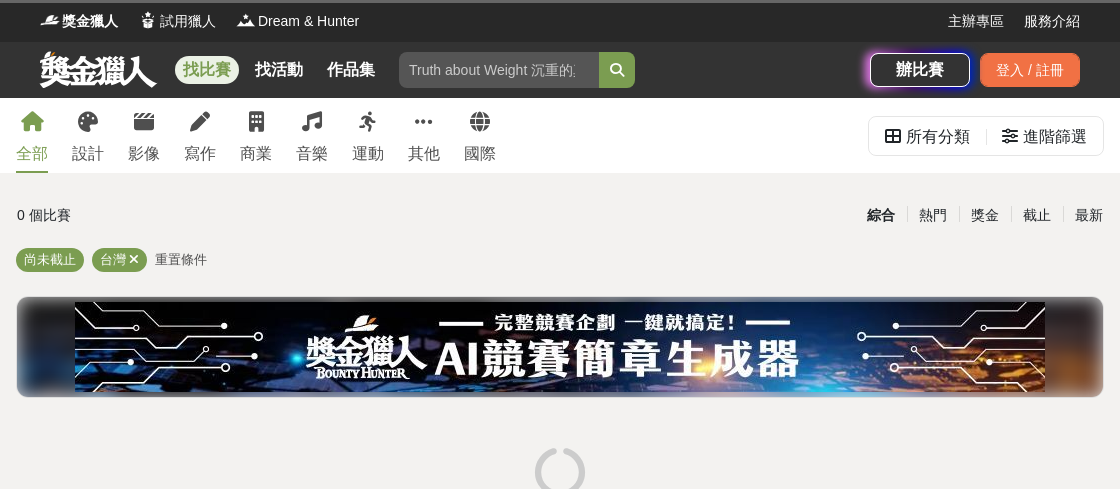 scroll, scrollTop: 0, scrollLeft: 0, axis: both 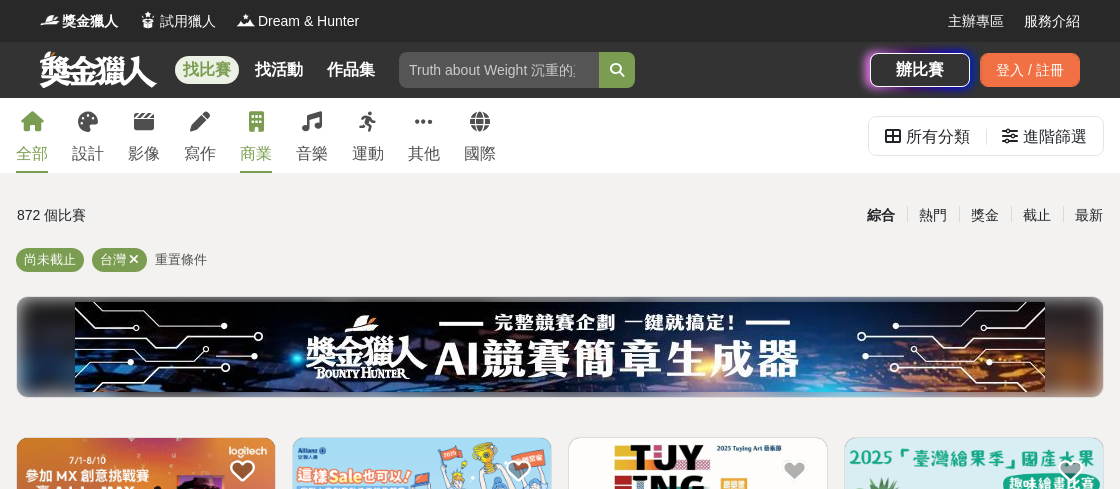 click on "商業" at bounding box center [256, 154] 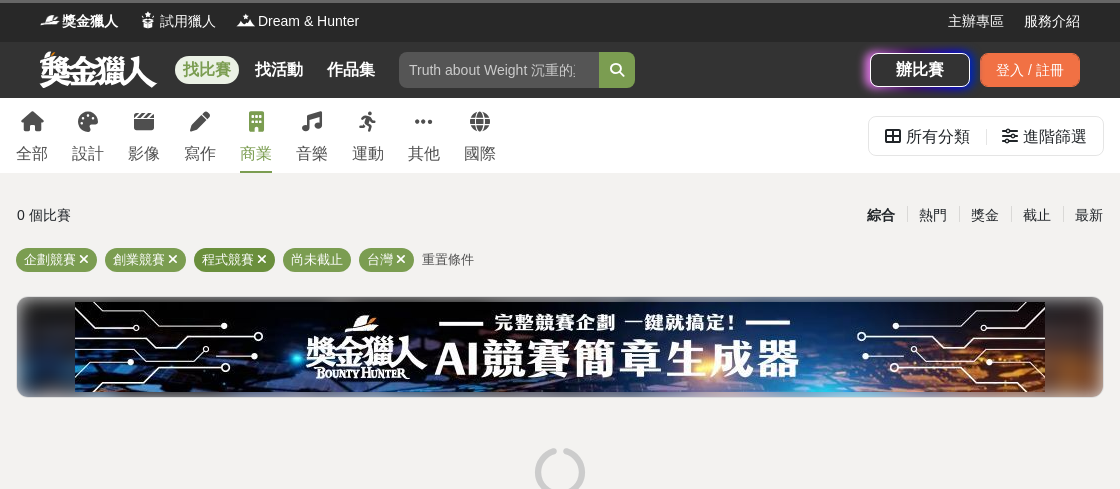 click at bounding box center [262, 259] 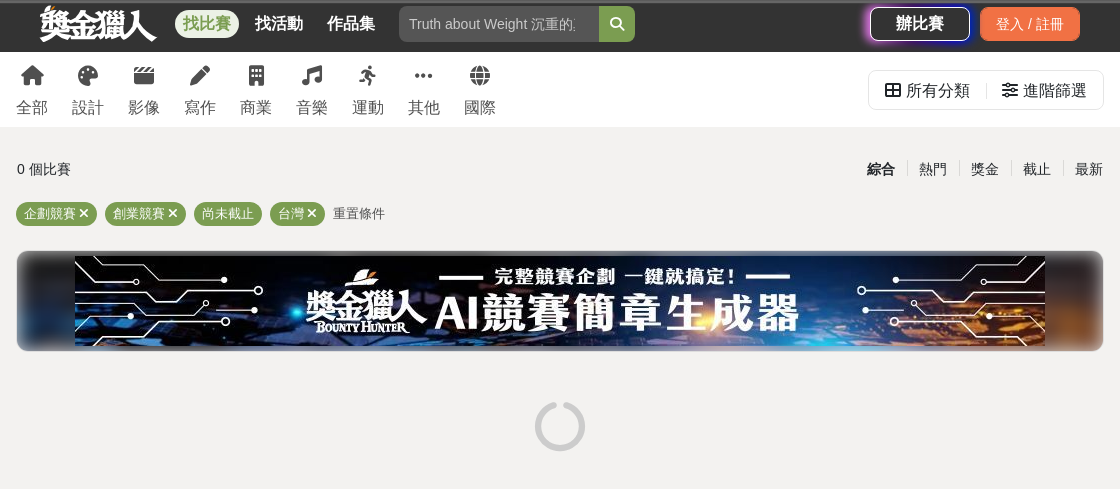 scroll, scrollTop: 0, scrollLeft: 0, axis: both 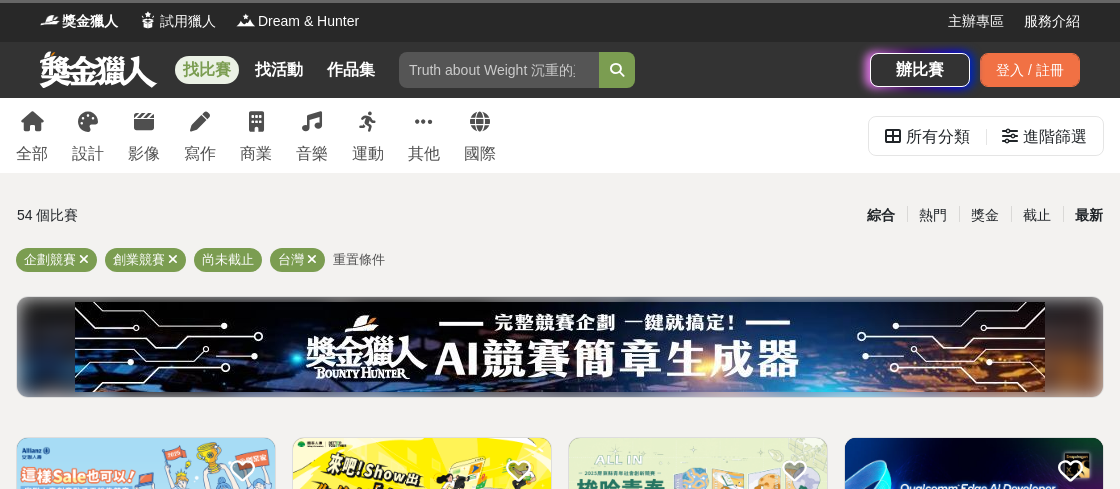 click on "最新" at bounding box center [1089, 215] 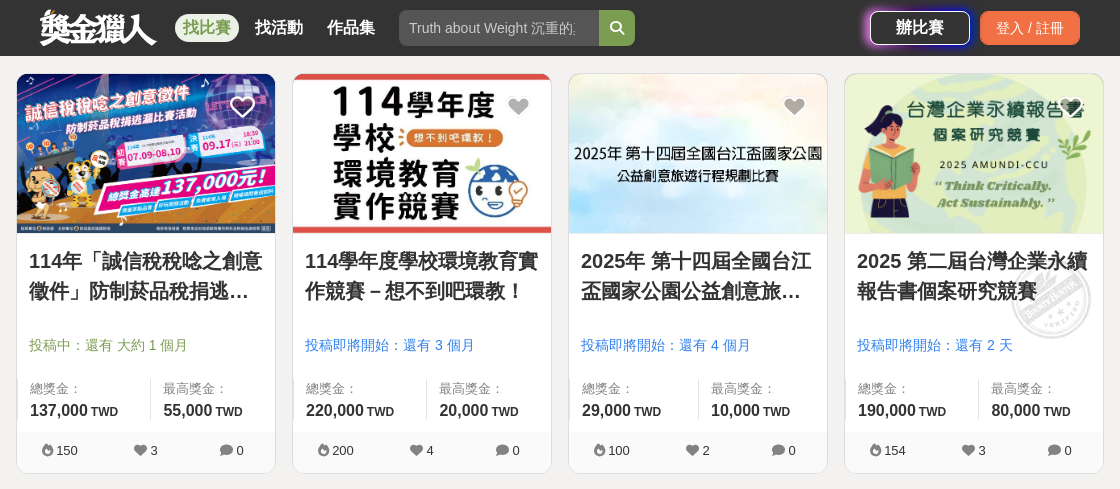 scroll, scrollTop: 273, scrollLeft: 0, axis: vertical 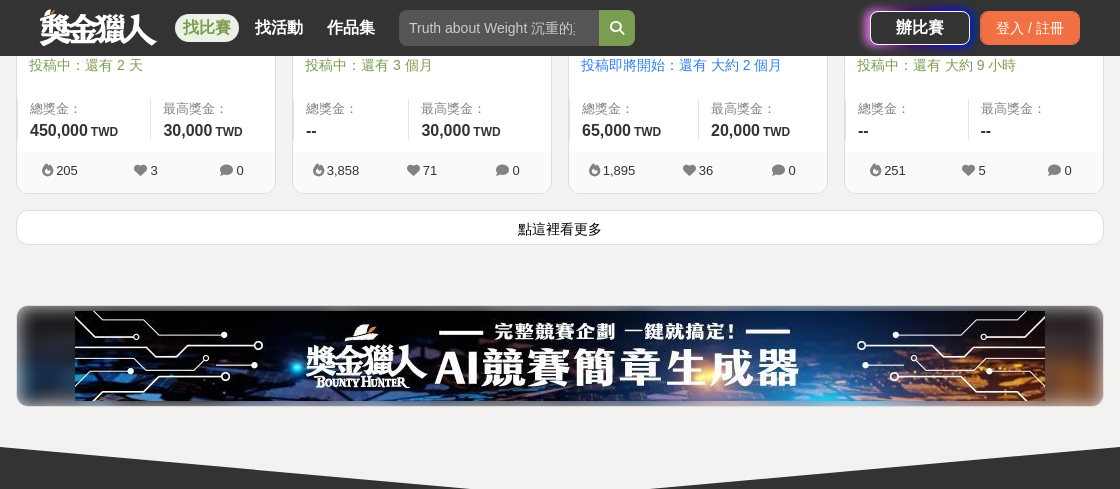 click on "點這裡看更多" at bounding box center (560, 227) 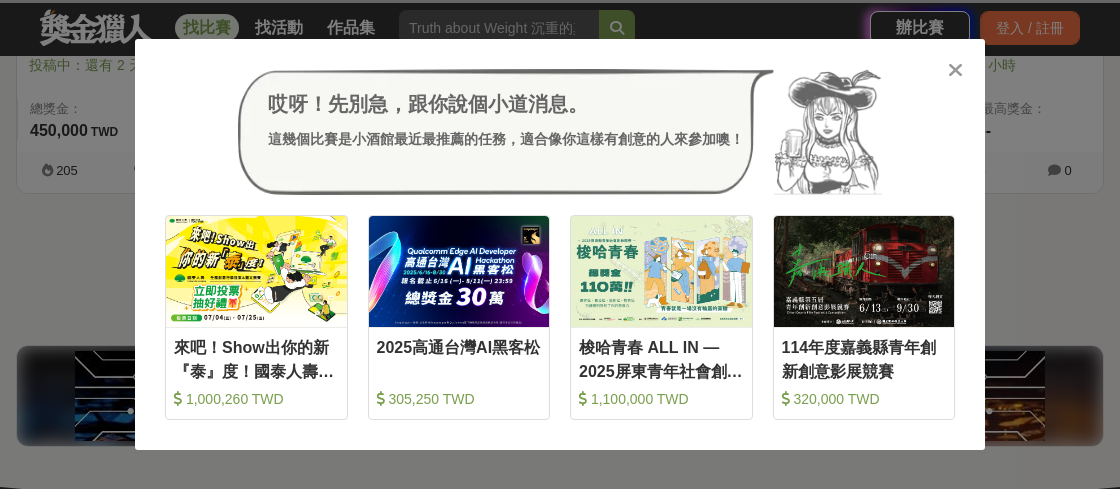 click at bounding box center [955, 70] 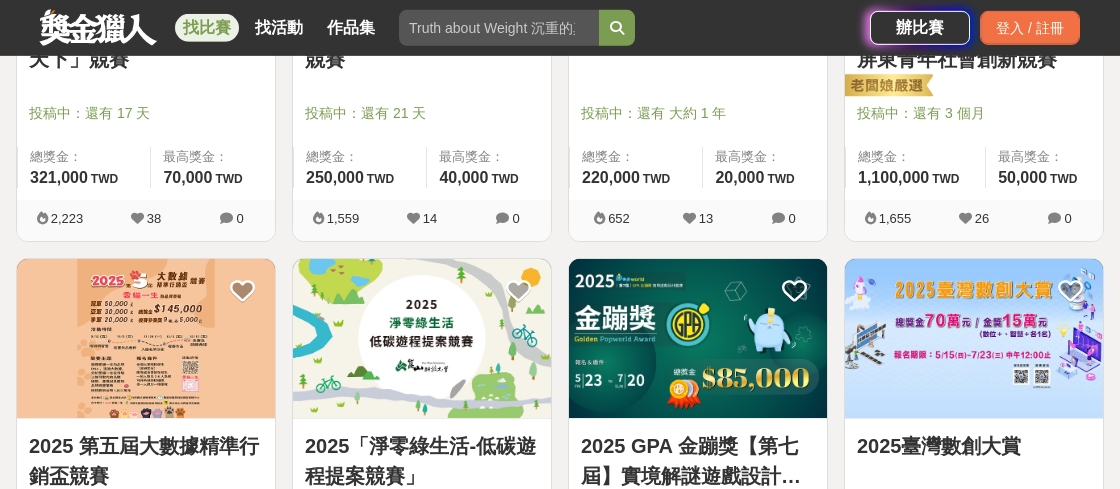 scroll, scrollTop: 3185, scrollLeft: 0, axis: vertical 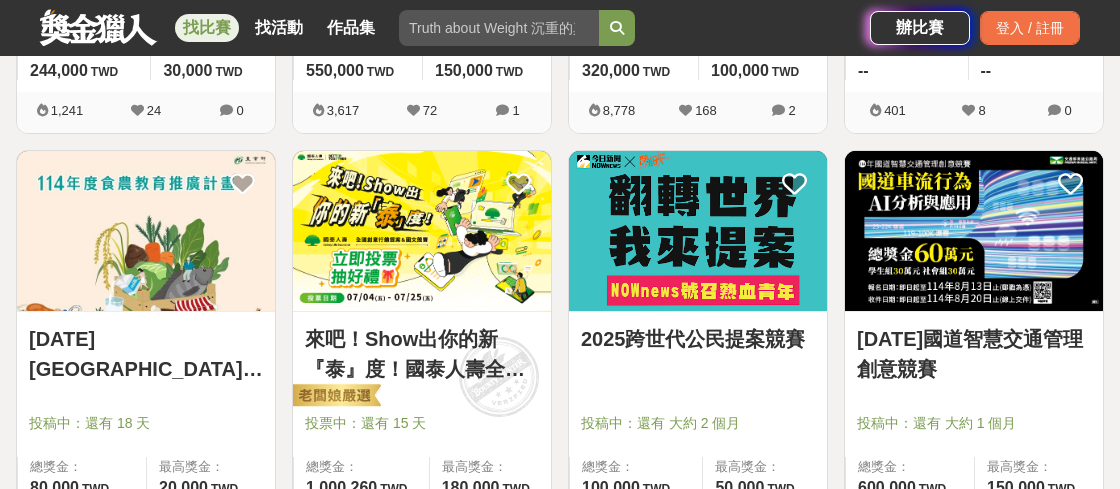 click on "來吧！Show出你的新『泰』度！國泰人壽全國創意行銷提案&圖文競賽" at bounding box center [422, 354] 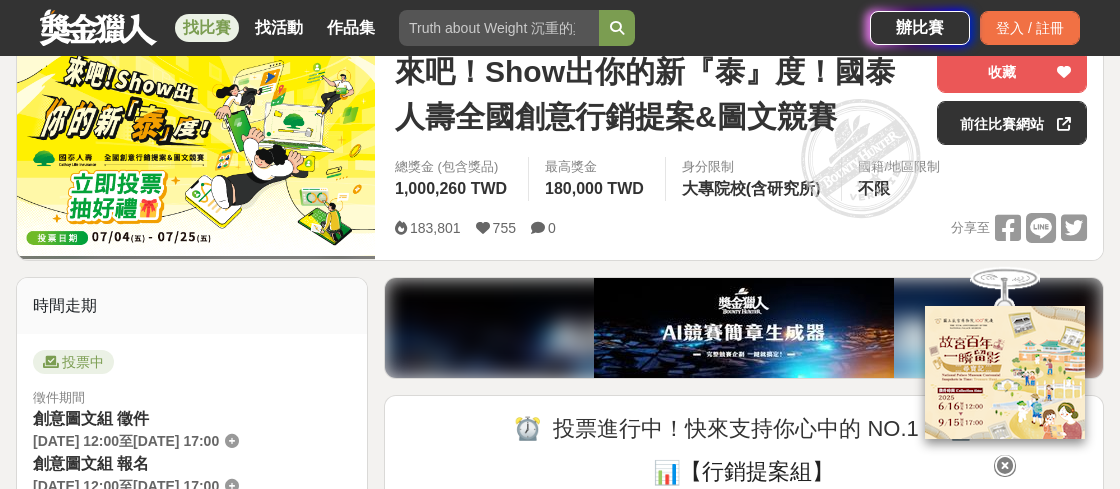 scroll, scrollTop: 546, scrollLeft: 0, axis: vertical 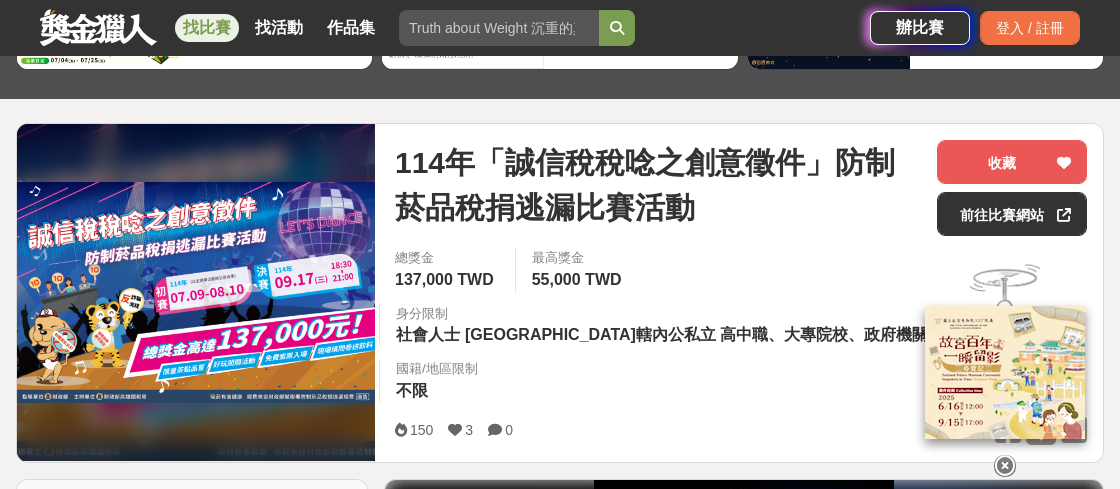 click at bounding box center [1005, 466] 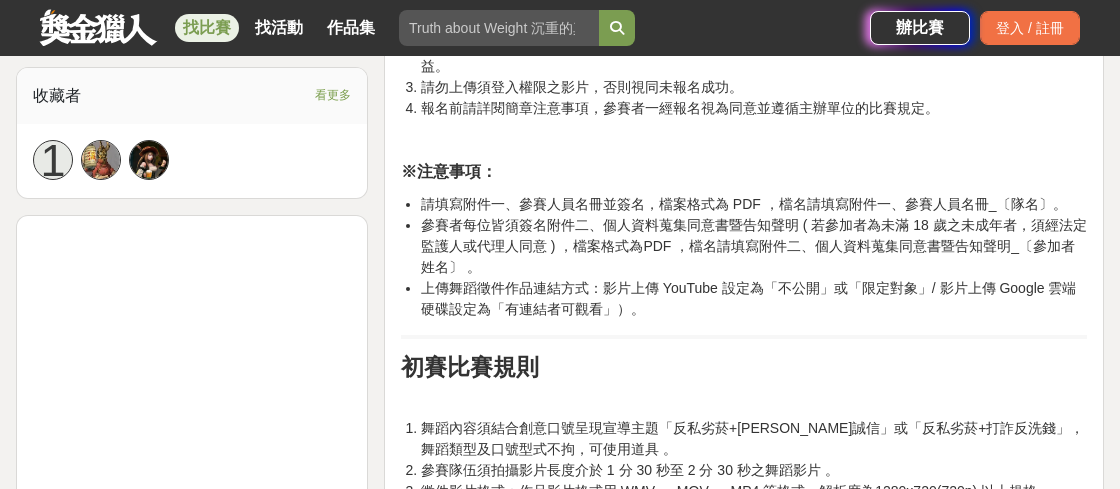 scroll, scrollTop: 1911, scrollLeft: 0, axis: vertical 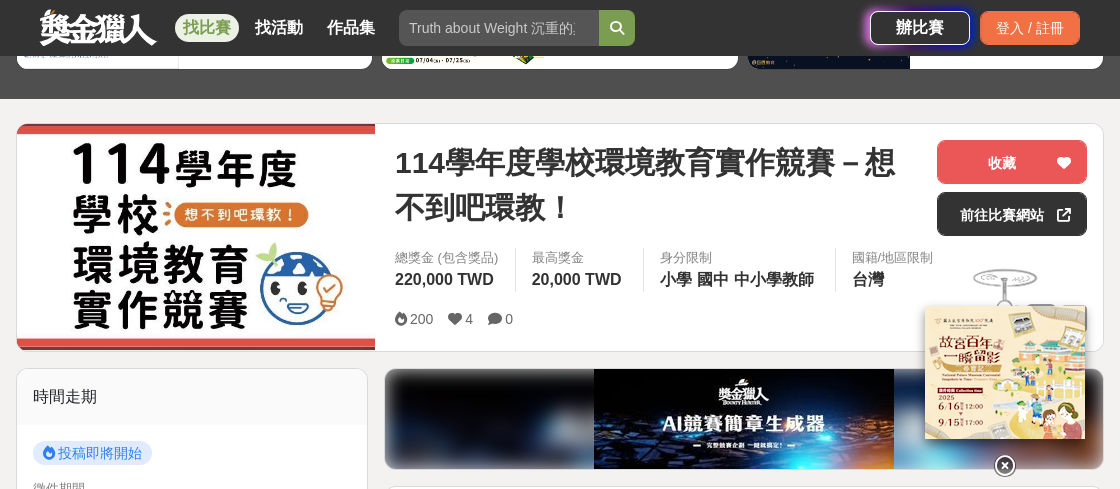 click at bounding box center (1005, 466) 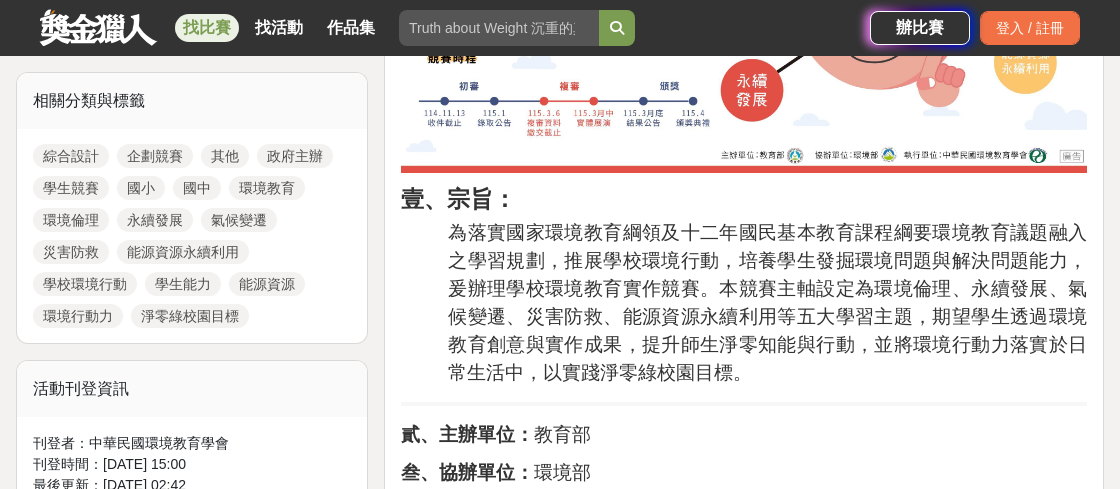 scroll, scrollTop: 1183, scrollLeft: 0, axis: vertical 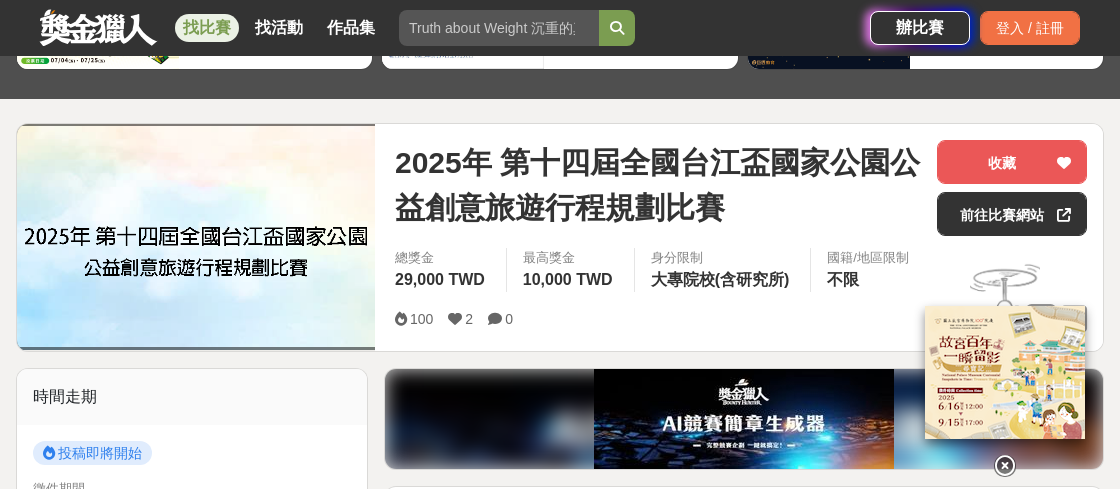 click at bounding box center [1005, 466] 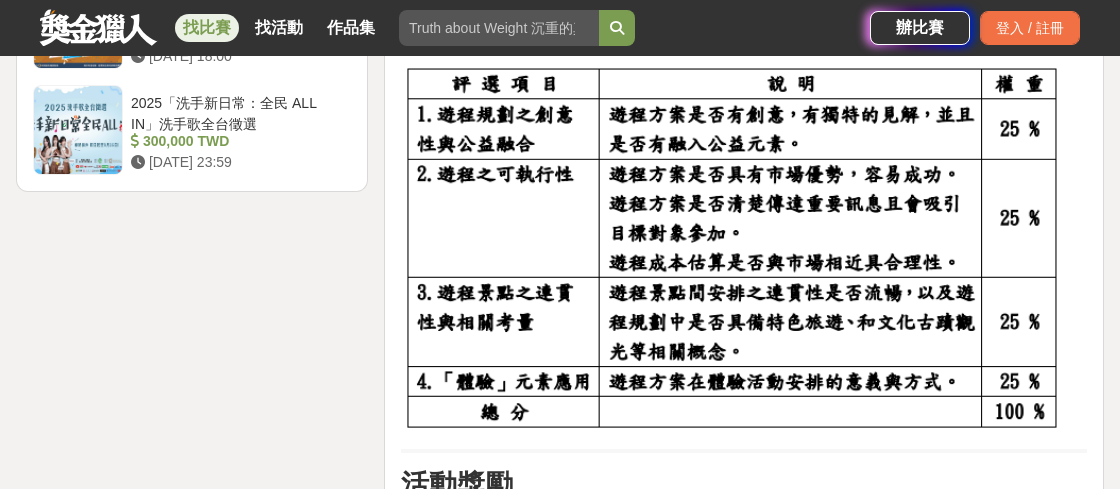 scroll, scrollTop: 3185, scrollLeft: 0, axis: vertical 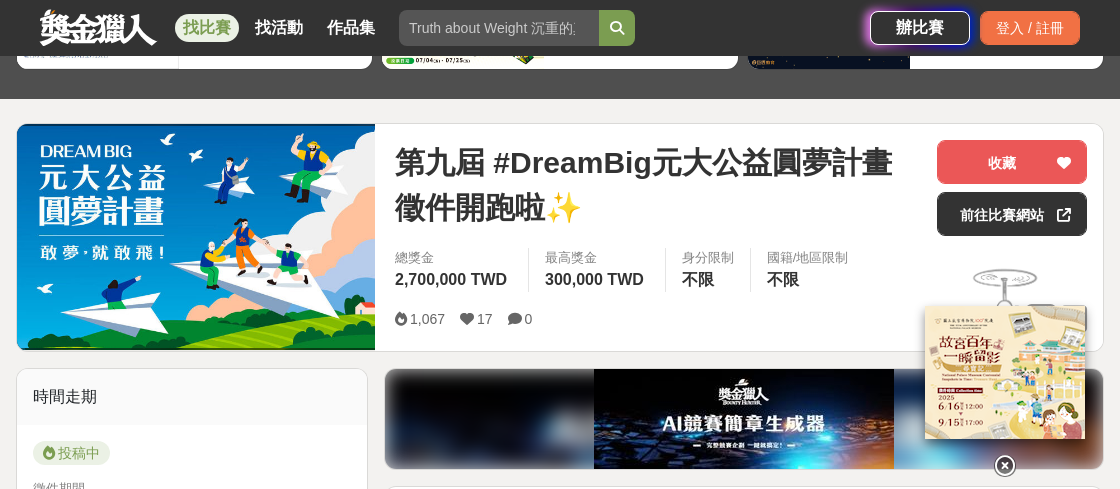 click at bounding box center (1005, 462) 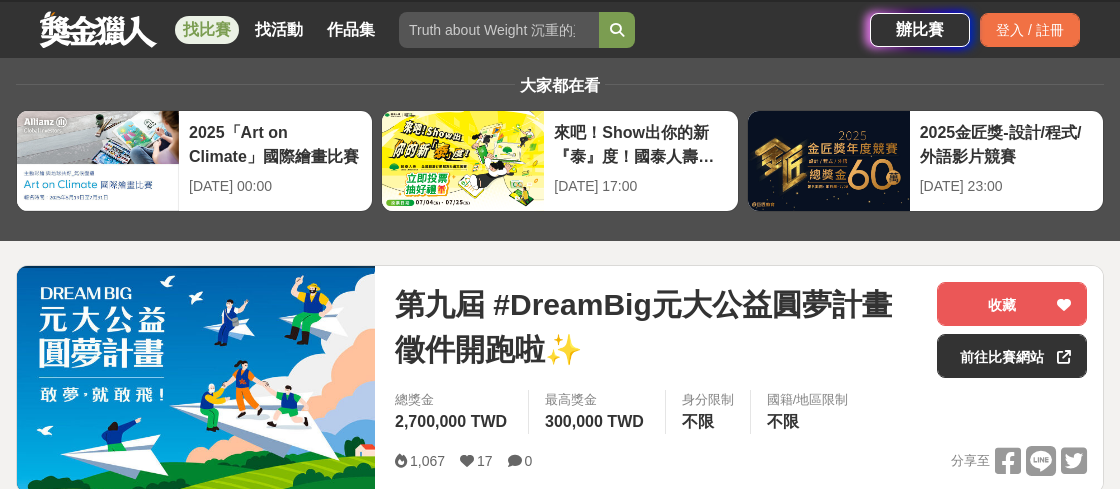 scroll, scrollTop: 0, scrollLeft: 0, axis: both 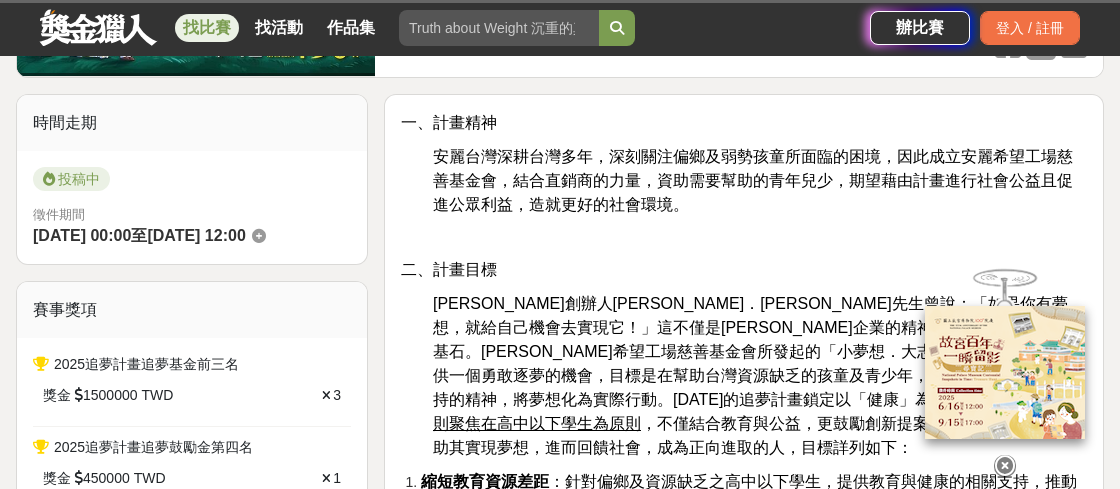 click at bounding box center [1005, 466] 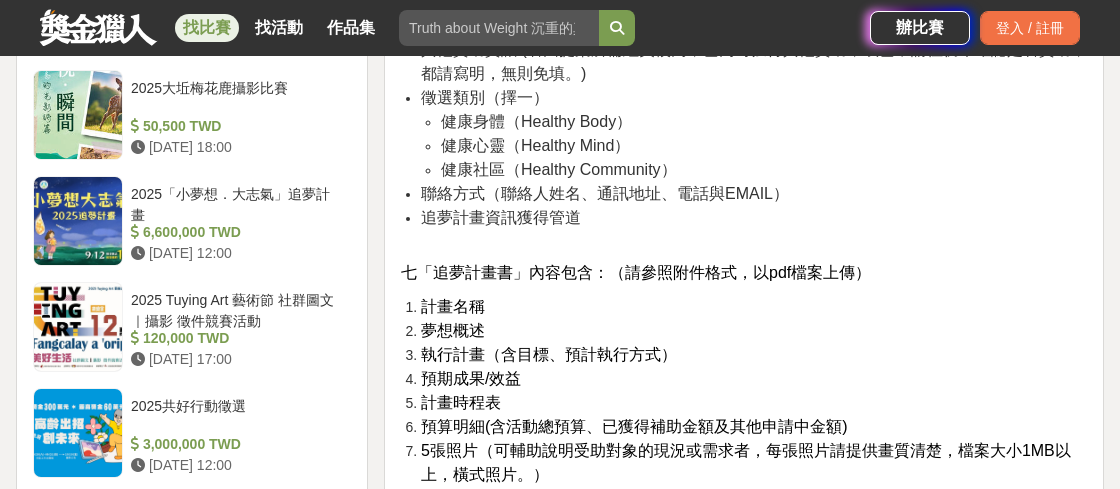 scroll, scrollTop: 2912, scrollLeft: 0, axis: vertical 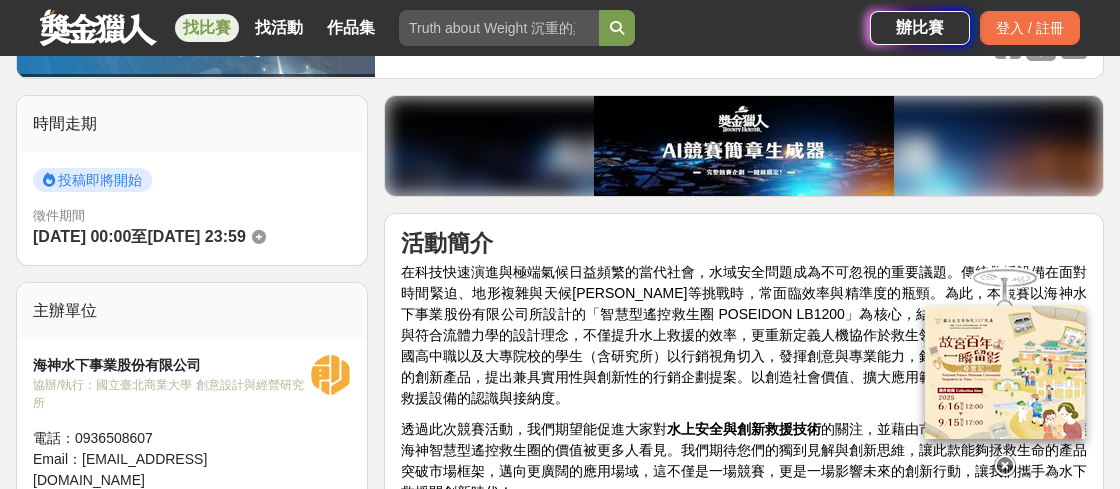 click at bounding box center [1005, 466] 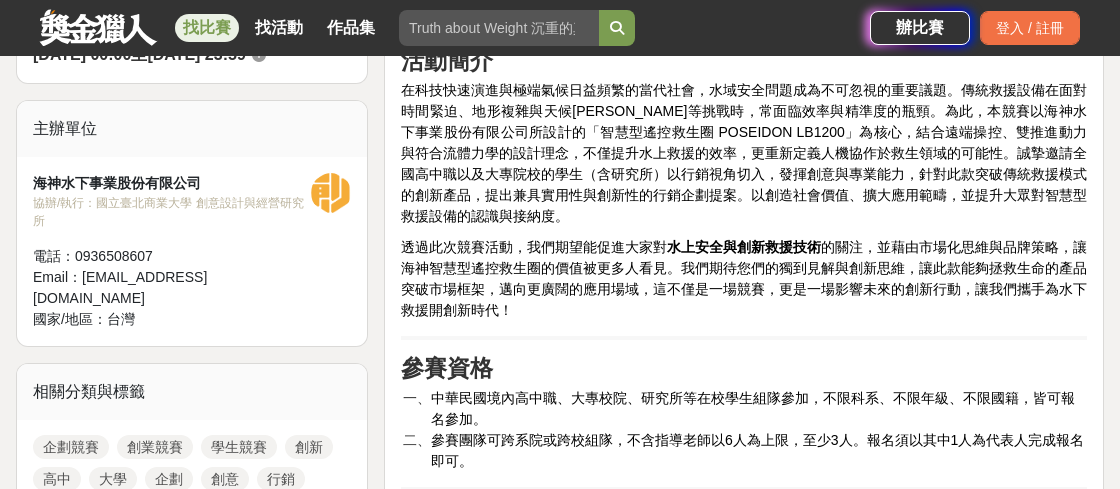 scroll, scrollTop: 455, scrollLeft: 0, axis: vertical 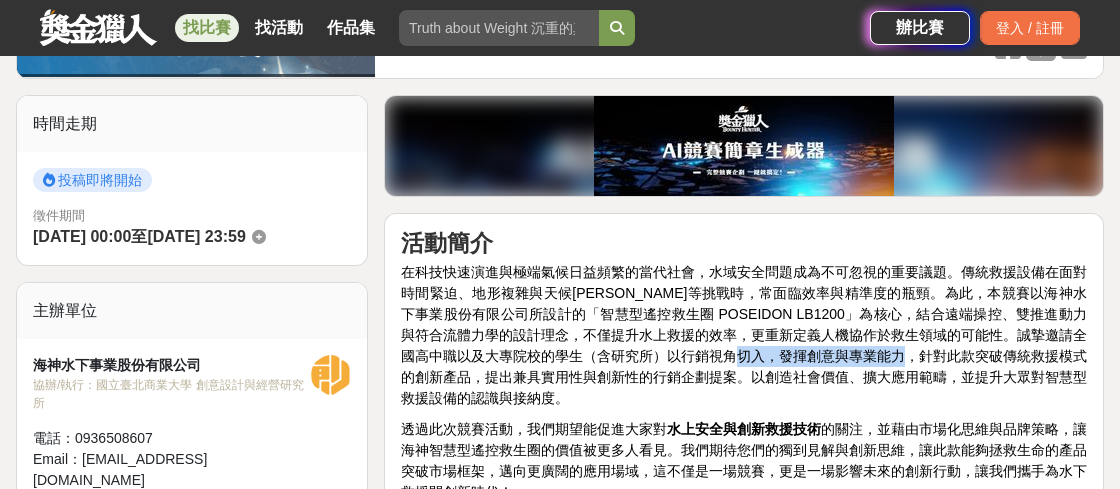 drag, startPoint x: 805, startPoint y: 300, endPoint x: 946, endPoint y: 295, distance: 141.08862 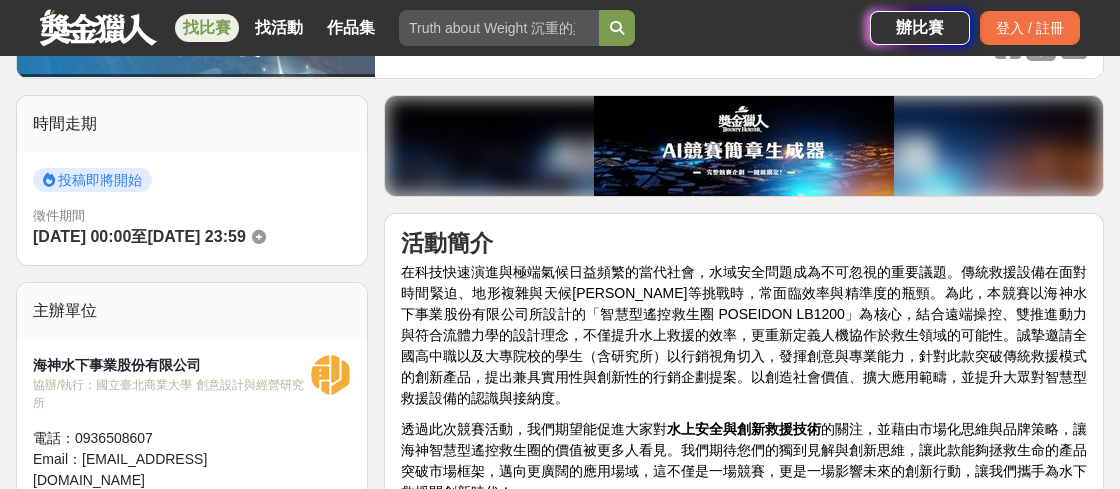 click on "在科技快速演進與極端氣候日益頻繁的當代社會，水域安全問題成為不可忽視的重要議題。傳統救援設備在面對時間緊迫、地形複雜與天候嚴峻等挑戰時，常面臨效率與精準度的瓶頸。為此，本競賽以海神水下事業股份有限公司所設計的「智慧型遙控救生圈 POSEIDON LB1200」為核心，結合遠端操控、雙推進動力與符合流體力學的設計理念，不僅提升水上救援的效率，更重新定義人機協作於救生領域的可能性。誠摯邀請全國高中職以及大專院校的學生（含研究所）以行銷視角切入，發揮創意與專業能力，針對此款突破傳統救援模式的創新產品，提出兼具實用性與創新性的行銷企劃提案。以創造社會價值、擴大應用範疇，並提升大眾對智慧型救援設備的認識與接納度。" at bounding box center [744, 335] 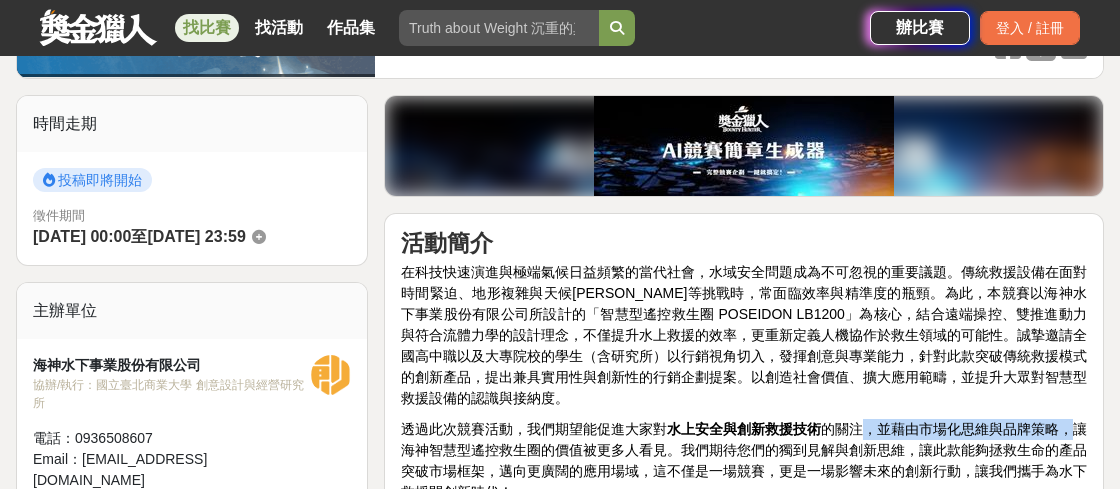 drag, startPoint x: 799, startPoint y: 341, endPoint x: 974, endPoint y: 341, distance: 175 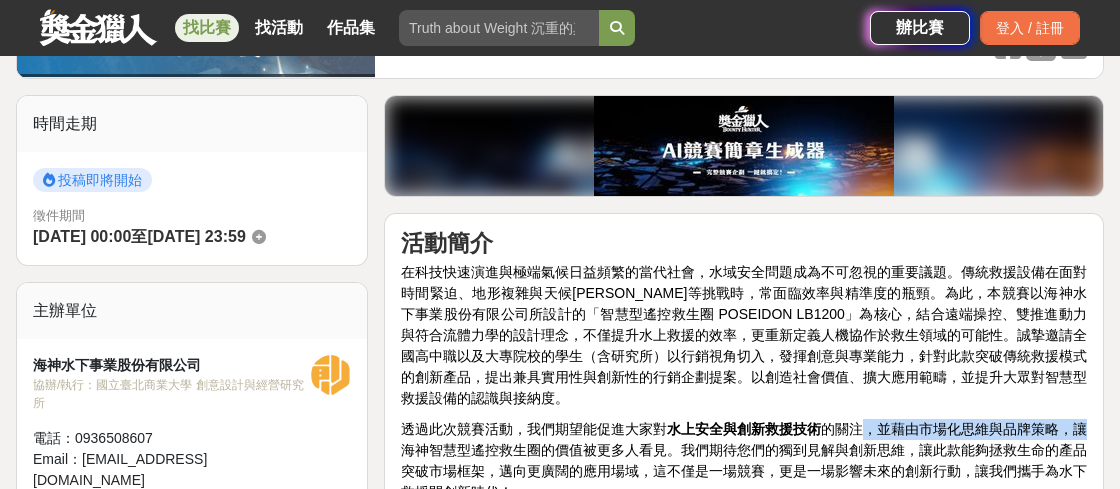 click on "透過此次競賽活動，我們期望能促進大家對 水上安全與創新救援技術 的關注，並藉由市場化思維與品牌策略，讓海神智慧型遙控救生圈的價值被更多人看見。我們期待您們的獨到見解與創新思維，讓此款能夠拯救生命的產品突破市場框架，邁向更廣闊的應用場域，這不僅是一場競賽，更是一場影響未來的創新行動，讓我們攜手為水下救援開創新時代！" at bounding box center [744, 460] 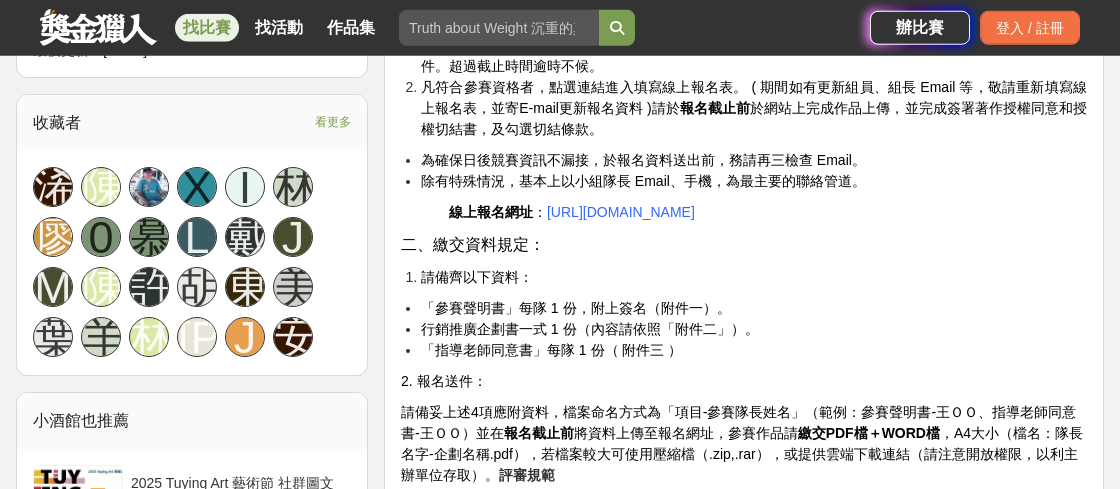 scroll, scrollTop: 1365, scrollLeft: 0, axis: vertical 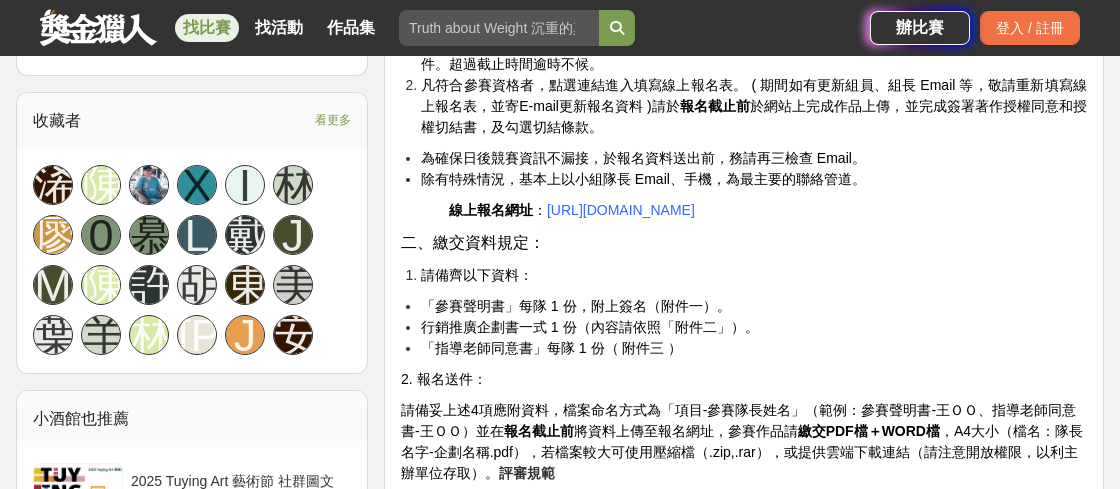 drag, startPoint x: 977, startPoint y: 288, endPoint x: 1079, endPoint y: 290, distance: 102.01961 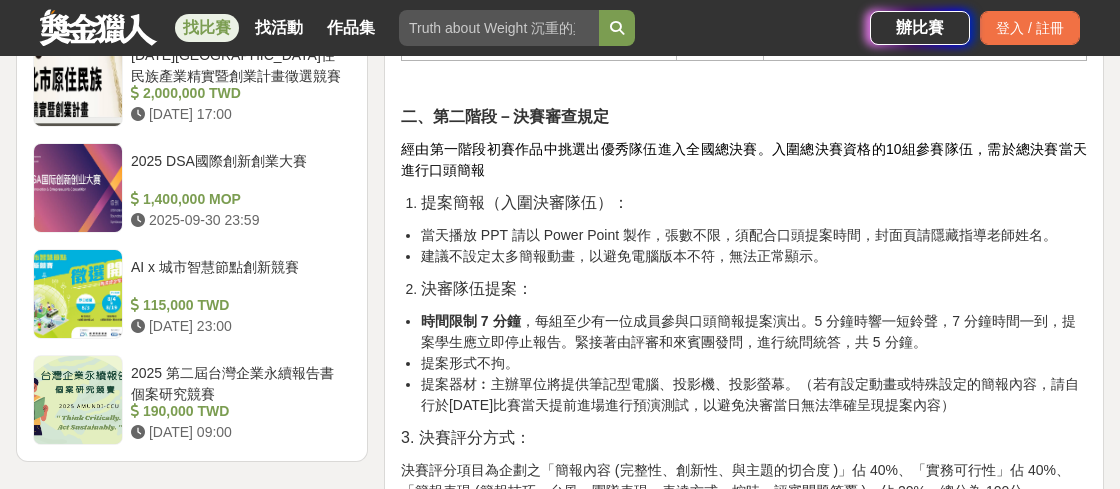 scroll, scrollTop: 3003, scrollLeft: 0, axis: vertical 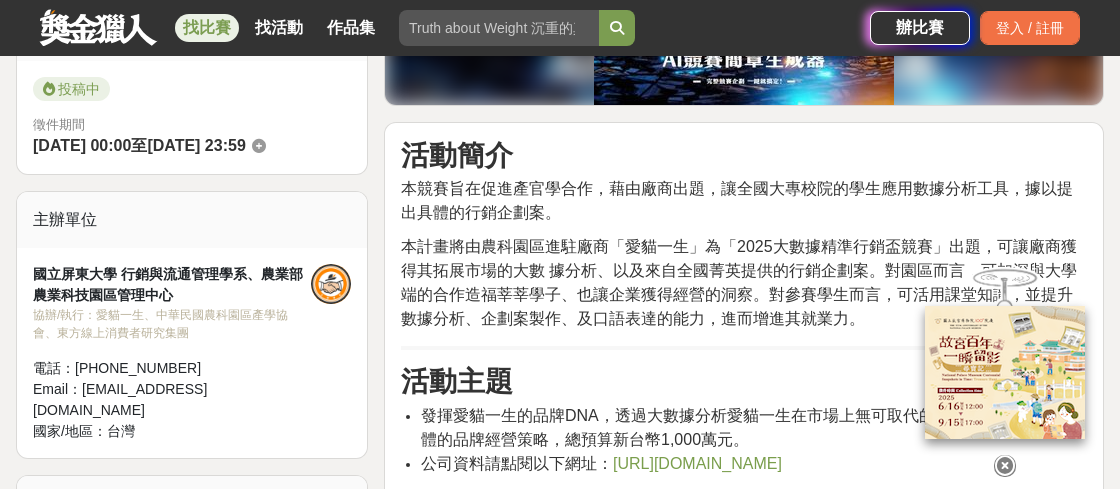 click at bounding box center [1005, 466] 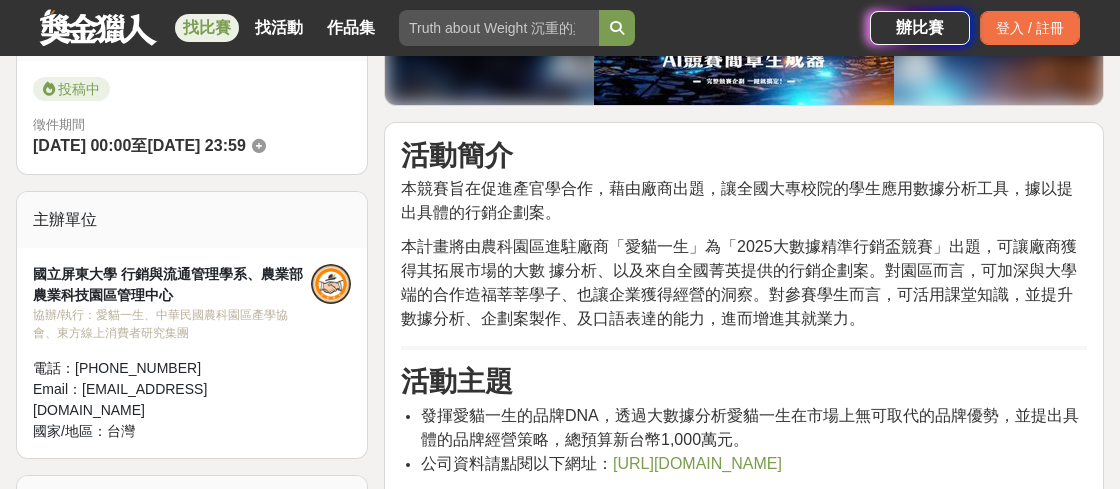 click on "本計畫將由農科園區進駐廠商「愛貓一生」為「2025大數據精準行銷盃競賽」出題，可讓廠商獲得其拓展市場的大數 據分析、以及來自全國菁英提供的行銷企劃案。對園區而言，可加深與大學端的合作造福莘莘學子、也讓企業獲得經營的洞察。對參賽學生而言，可活用課堂知識，並提升數據分析、企劃案製作、及口語表達的能力，進而增進其就業力。" at bounding box center [744, 283] 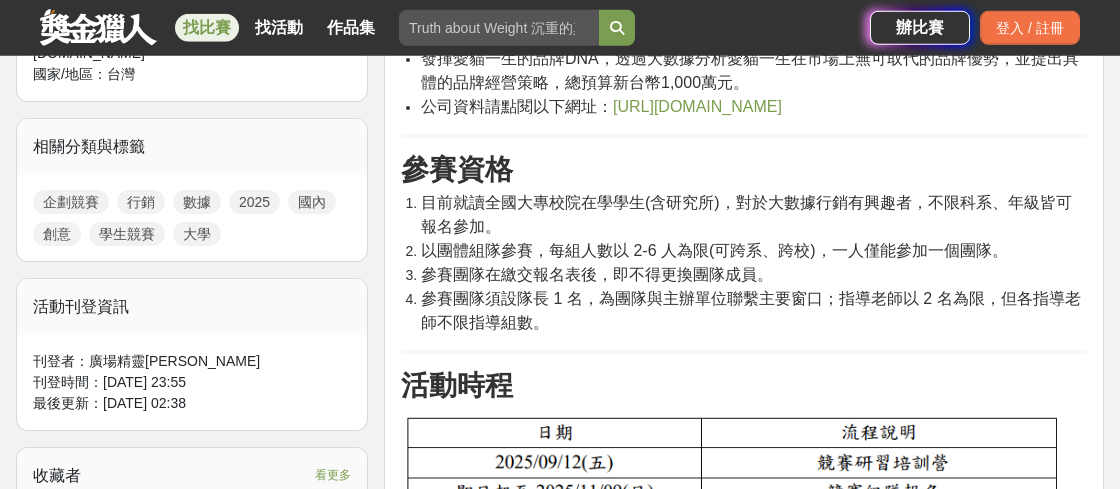 scroll, scrollTop: 910, scrollLeft: 0, axis: vertical 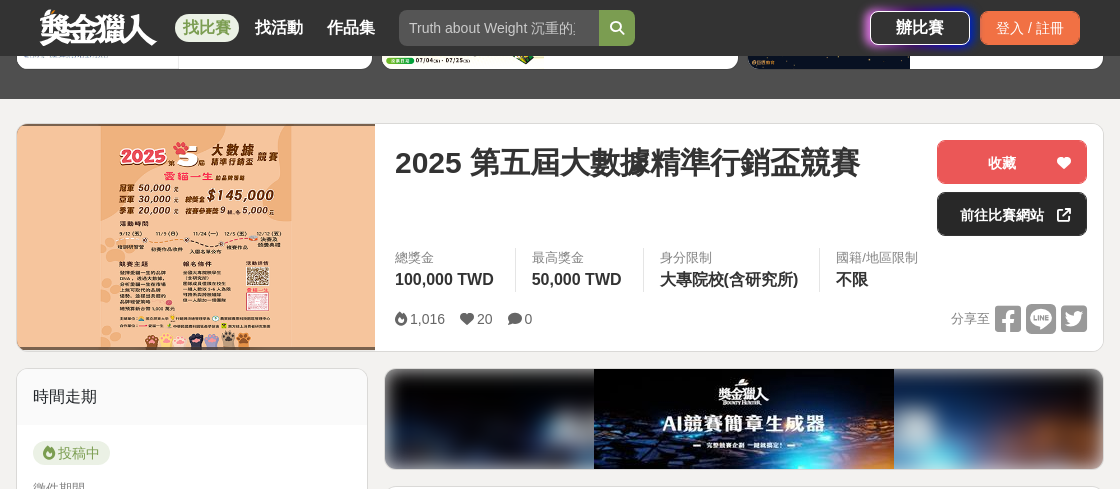 click on "前往比賽網站" at bounding box center (1012, 214) 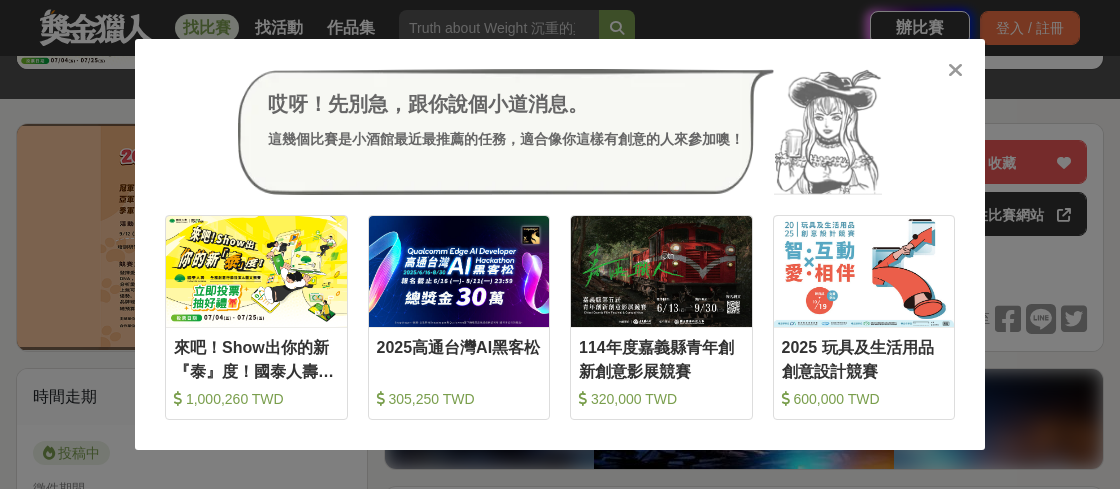 click at bounding box center (955, 70) 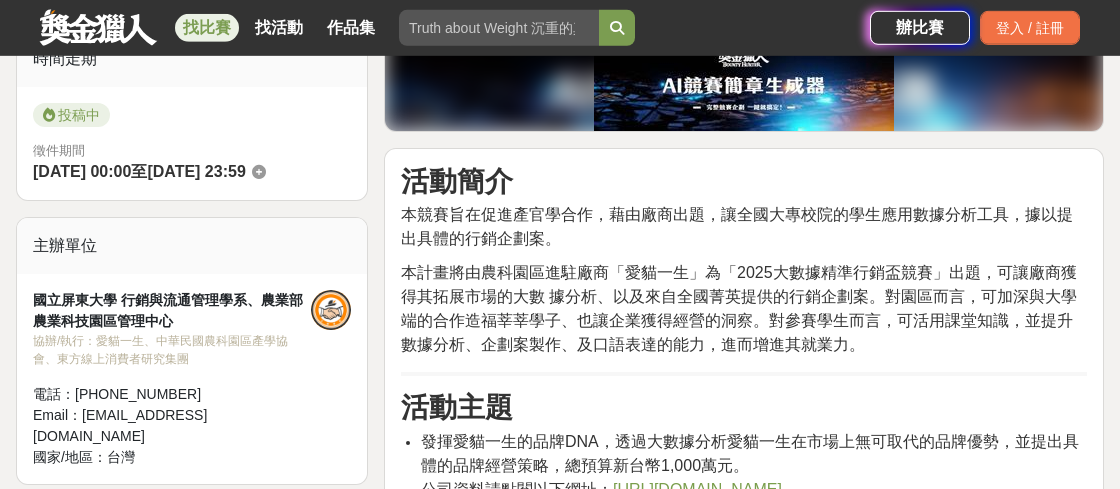 scroll, scrollTop: 455, scrollLeft: 0, axis: vertical 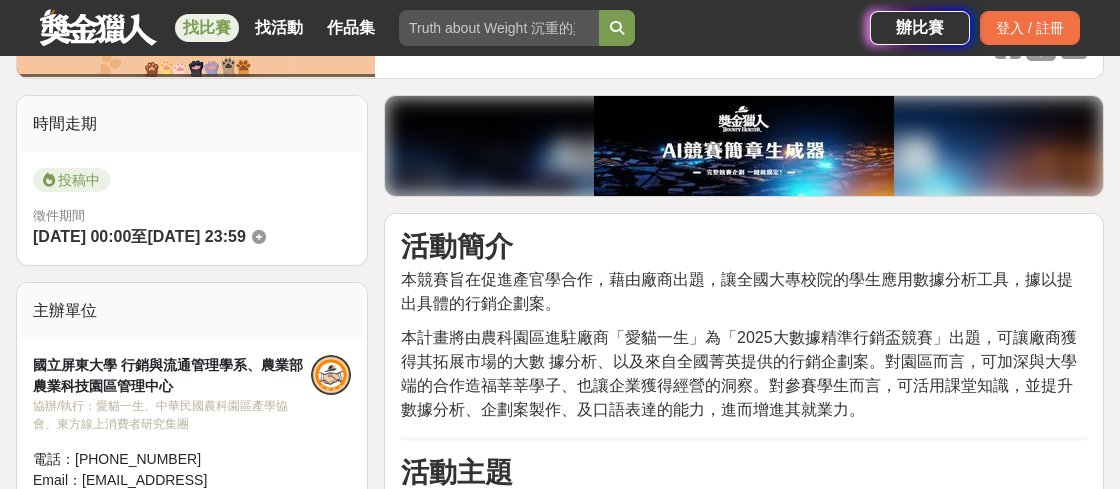 drag, startPoint x: 568, startPoint y: 404, endPoint x: 883, endPoint y: 400, distance: 315.0254 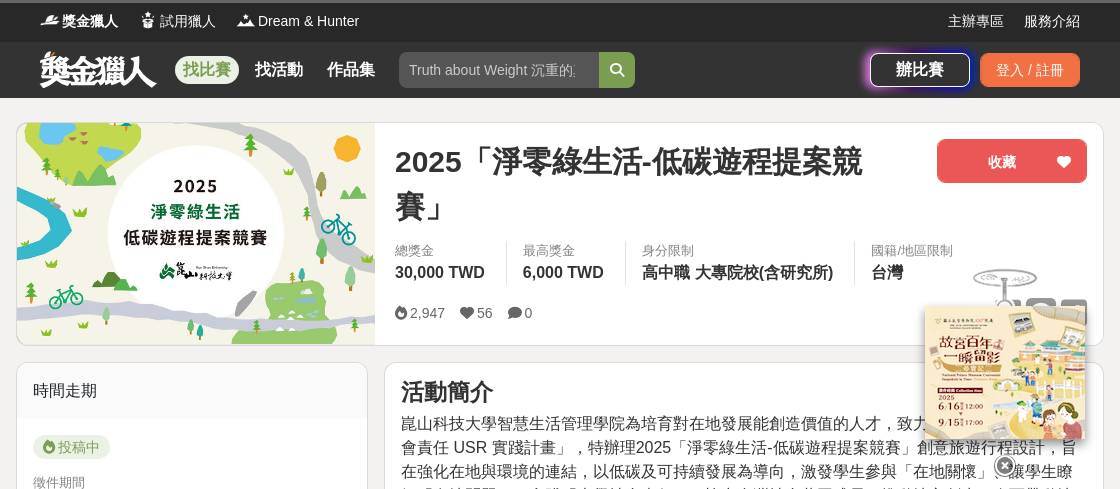 scroll, scrollTop: 0, scrollLeft: 0, axis: both 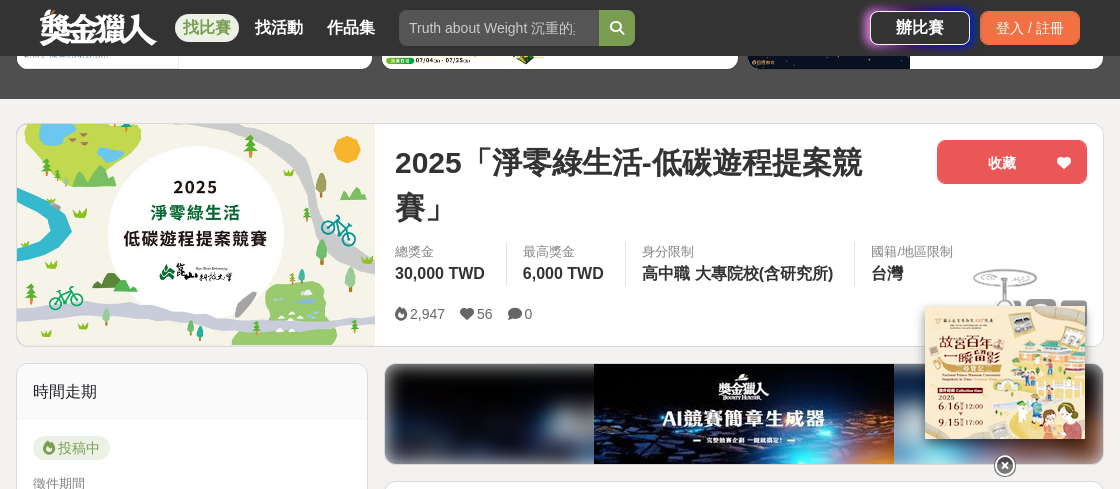 click at bounding box center [1005, 462] 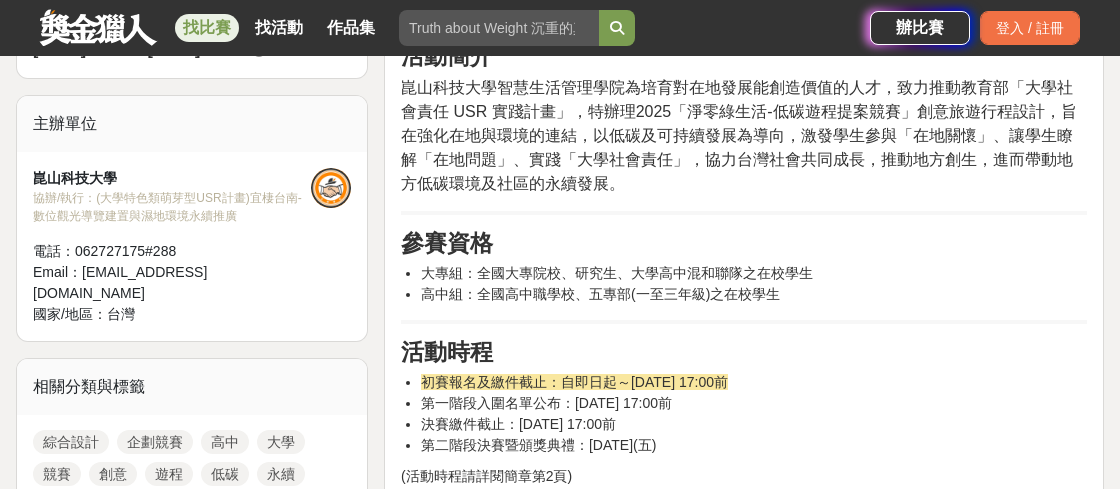 scroll, scrollTop: 364, scrollLeft: 0, axis: vertical 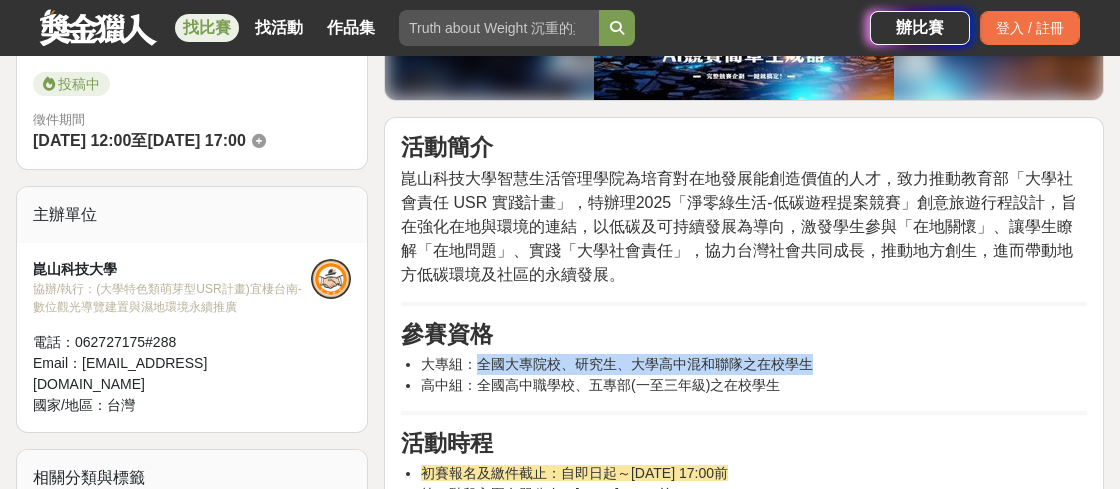 drag, startPoint x: 462, startPoint y: 298, endPoint x: 782, endPoint y: 290, distance: 320.09998 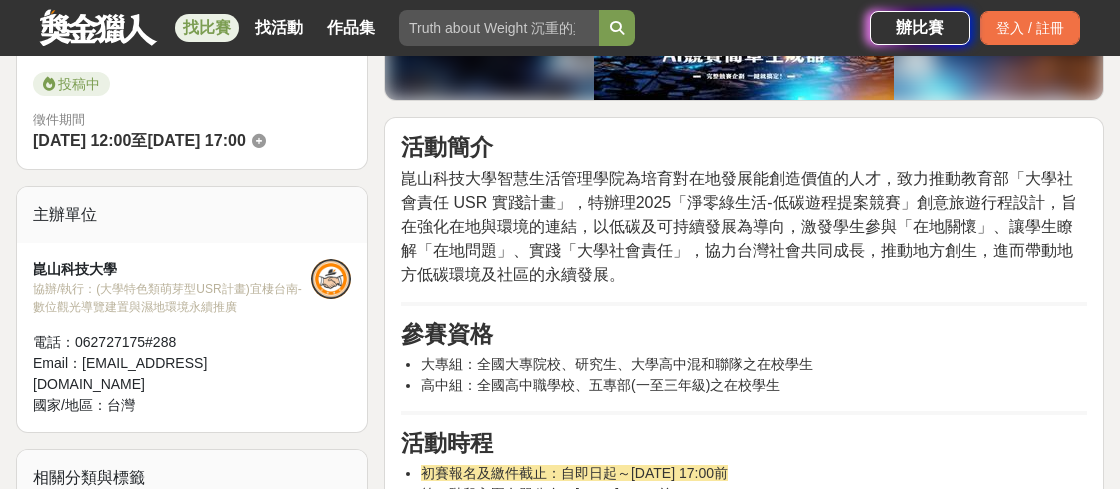 click on "大專組：全國大專院校、研究生、大學高中混和聯隊之在校學生" at bounding box center (754, 364) 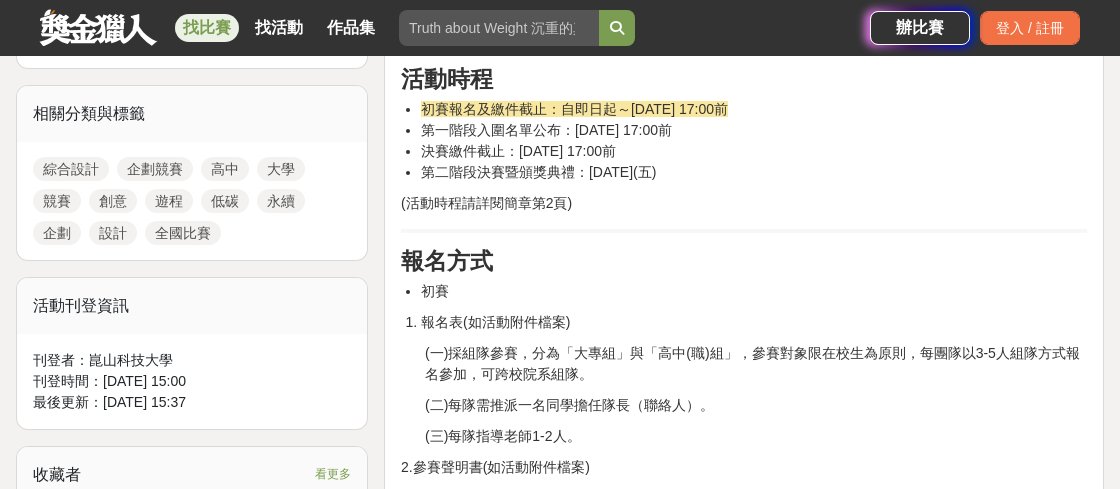scroll, scrollTop: 1183, scrollLeft: 0, axis: vertical 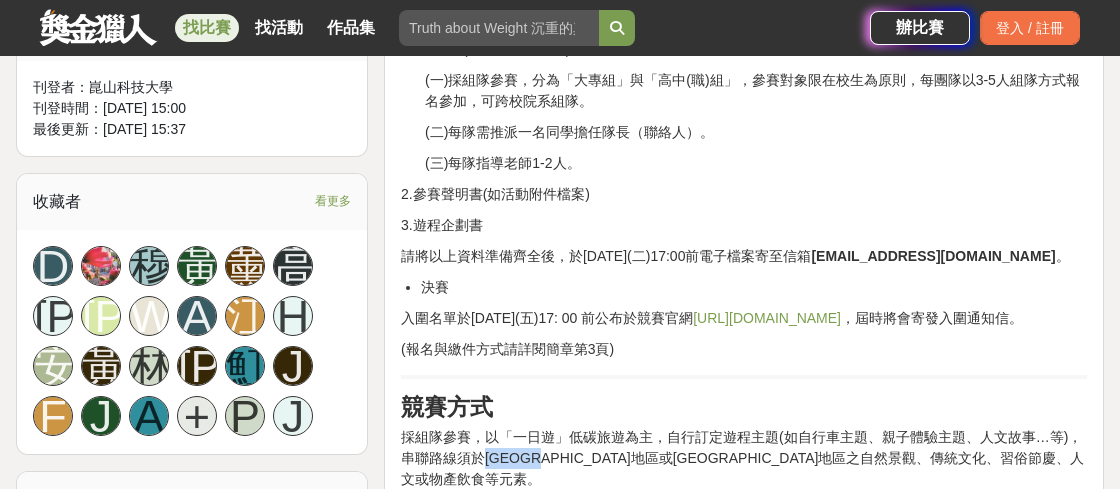 drag, startPoint x: 1013, startPoint y: 249, endPoint x: 1109, endPoint y: 253, distance: 96.0833 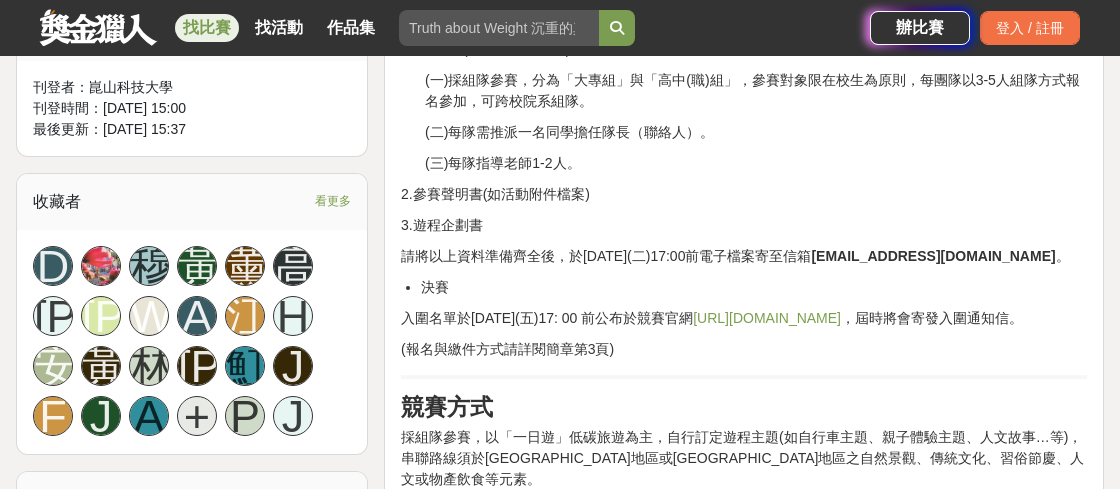 click on "活動簡介 崑山科技大學智慧生活管理學院為培育對在地發展能創造價值的人才，致力推動教育部「大學社會責任 USR 實踐計畫」，特辦理2025「淨零綠生活-低碳遊程提案競賽」創意旅遊行程設計，旨在強化在地與環境的連結，以低碳及可持續發展為導向，激發學生參與「在地關懷」、讓學生瞭解「在地問題」、實踐「大學社會責任」，協力台灣社會共同成長，推動地方創生，進而帶動地方低碳環境及社區的永續發展。 參賽資格 大專組：全國大專院校、研究生、大學高中混和聯隊之在校學生 高中組：全國高中職學校、五專部(一至三年級)之在校學生 活動時程 初賽報名及繳件截止：自即日起～[DATE] 17:00前 第一階段入圍名單公布：[DATE] 17:00前 決賽繳件截止：[DATE] 17:00前 第二階段決賽暨頒獎典禮：[DATE](五) 報名方式 初賽 。" at bounding box center [744, 996] 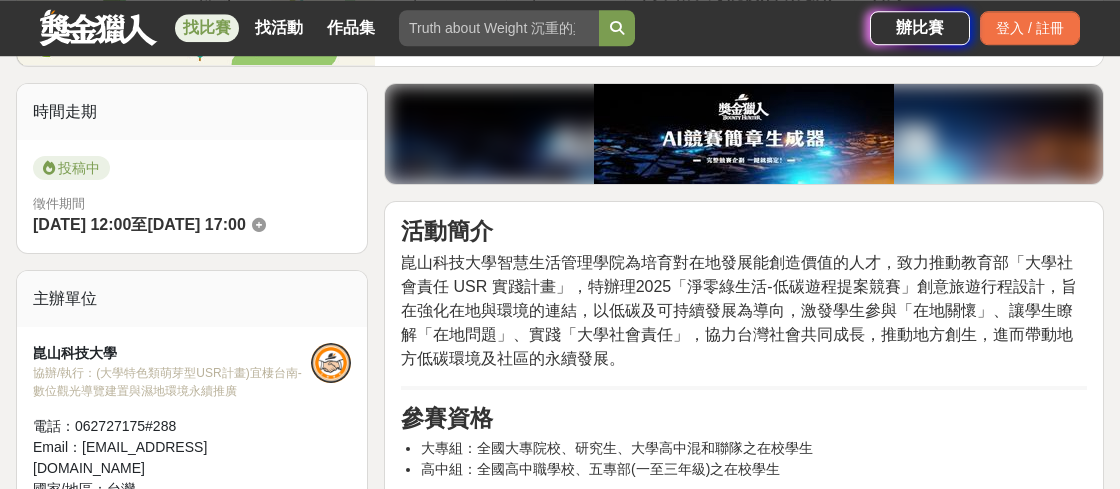 scroll, scrollTop: 455, scrollLeft: 0, axis: vertical 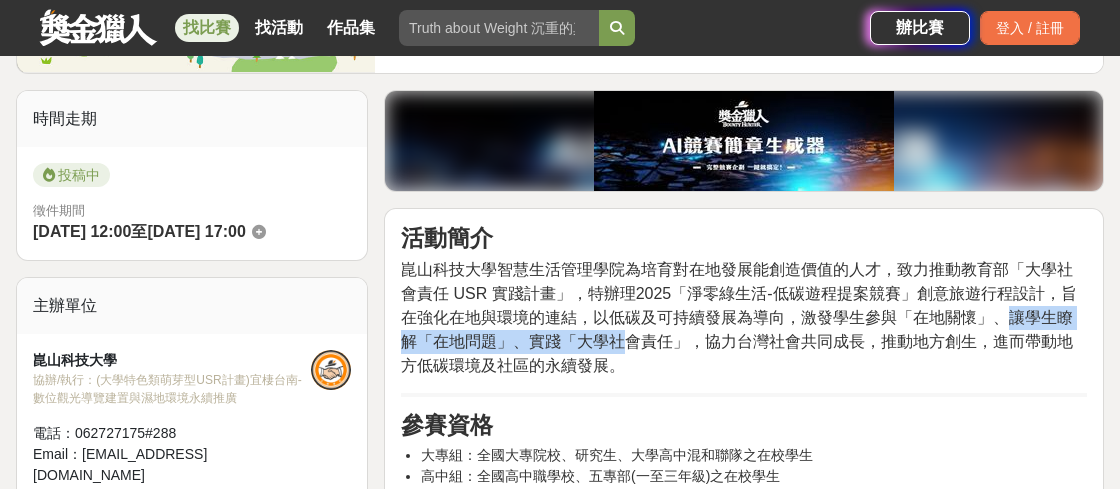 drag, startPoint x: 590, startPoint y: 287, endPoint x: 818, endPoint y: 287, distance: 228 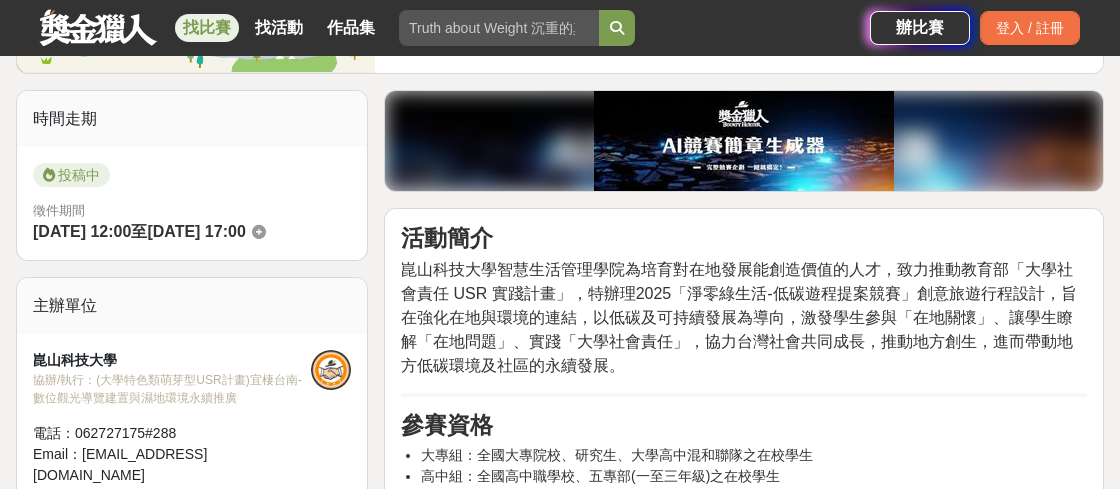 click on "崑山科技大學智慧生活管理學院為培育對在地發展能創造價值的人才，致力推動教育部「大學社會責任 USR 實踐計畫」，特辦理2025「淨零綠生活-低碳遊程提案競賽」創意旅遊行程設計，旨在強化在地與環境的連結，以低碳及可持續發展為導向，激發學生參與「在地關懷」、讓學生瞭解「在地問題」、實踐「大學社會責任」，協力台灣社會共同成長，推動地方創生，進而帶動地方低碳環境及社區的永續發展。" at bounding box center [744, 318] 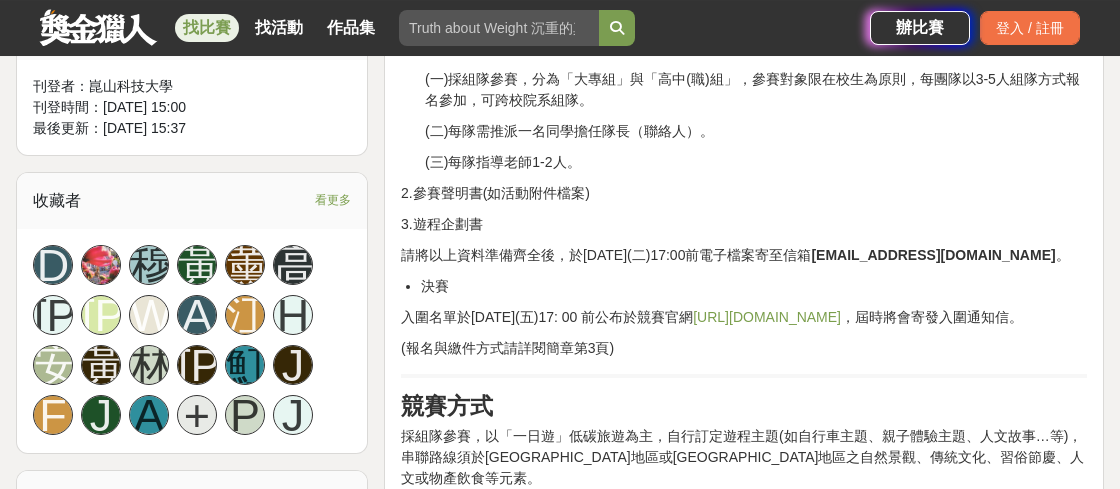 scroll, scrollTop: 1183, scrollLeft: 0, axis: vertical 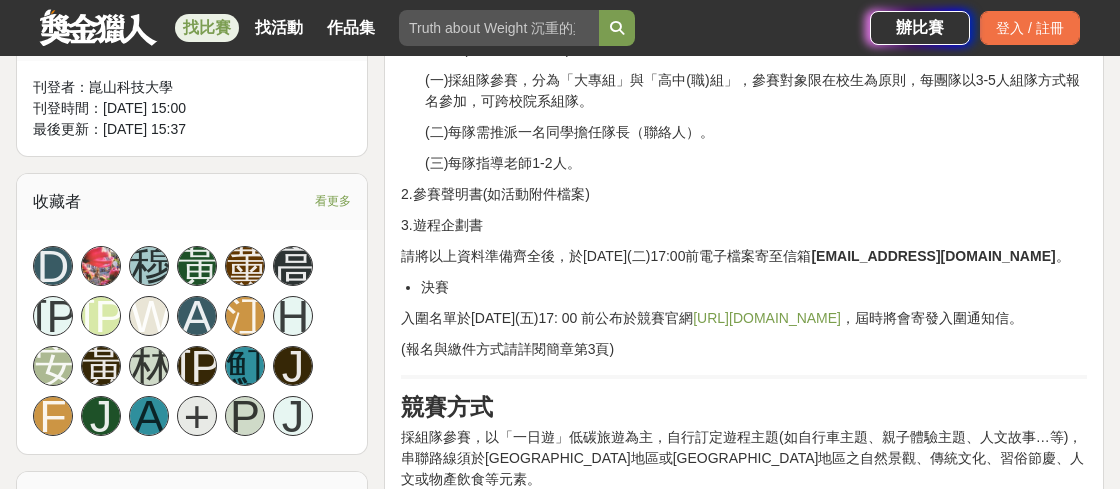 drag, startPoint x: 679, startPoint y: 322, endPoint x: 793, endPoint y: 311, distance: 114.52947 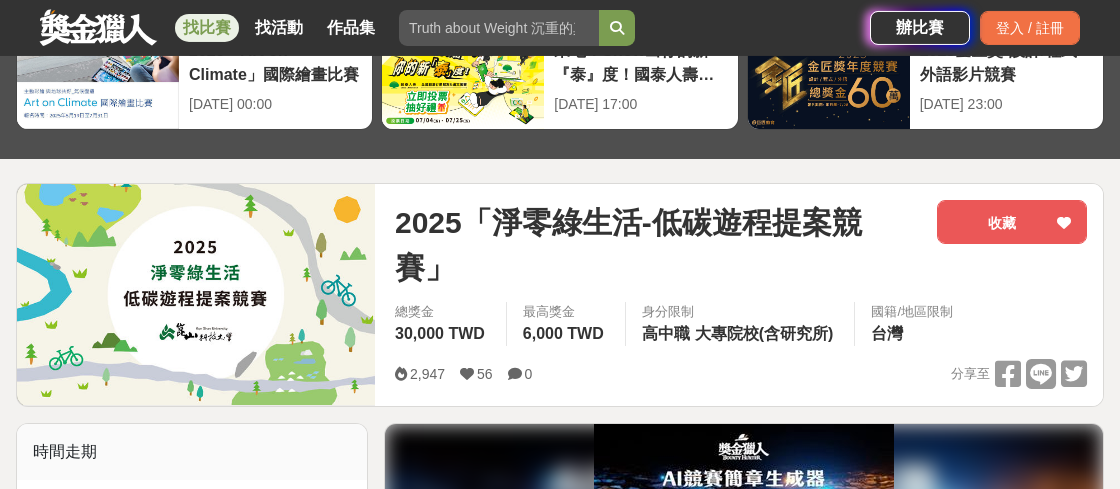 scroll, scrollTop: 182, scrollLeft: 0, axis: vertical 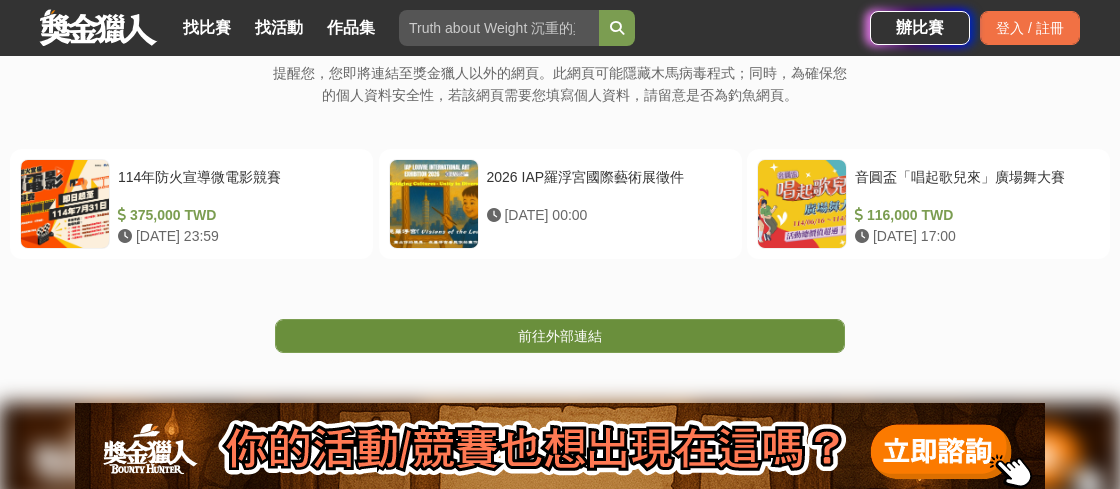 click on "前往外部連結" at bounding box center [560, 336] 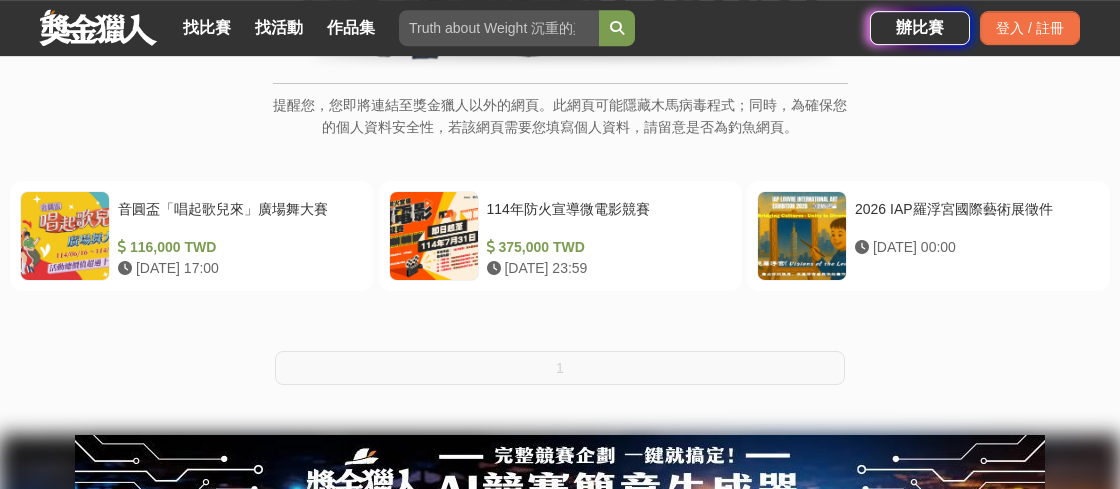 scroll, scrollTop: 364, scrollLeft: 0, axis: vertical 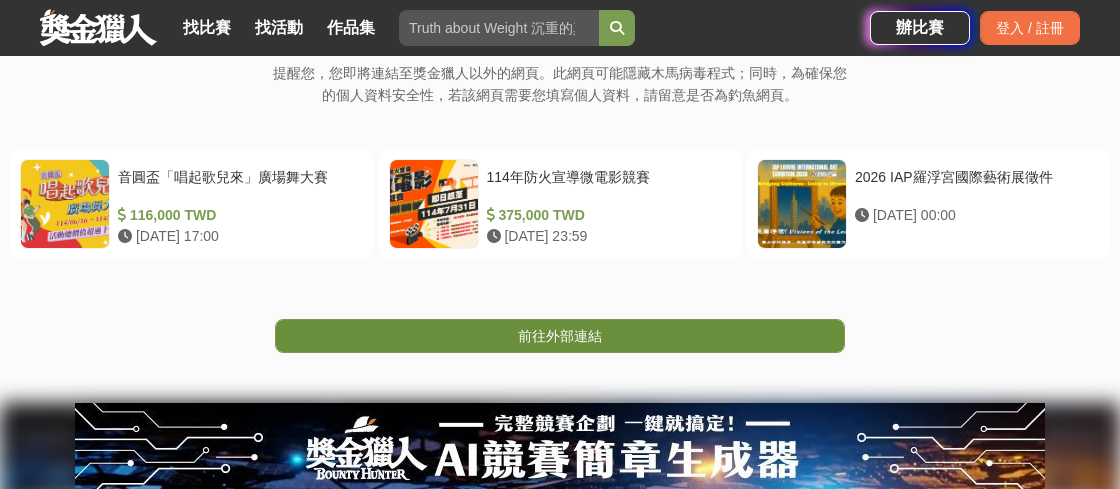 click on "前往外部連結" at bounding box center (560, 336) 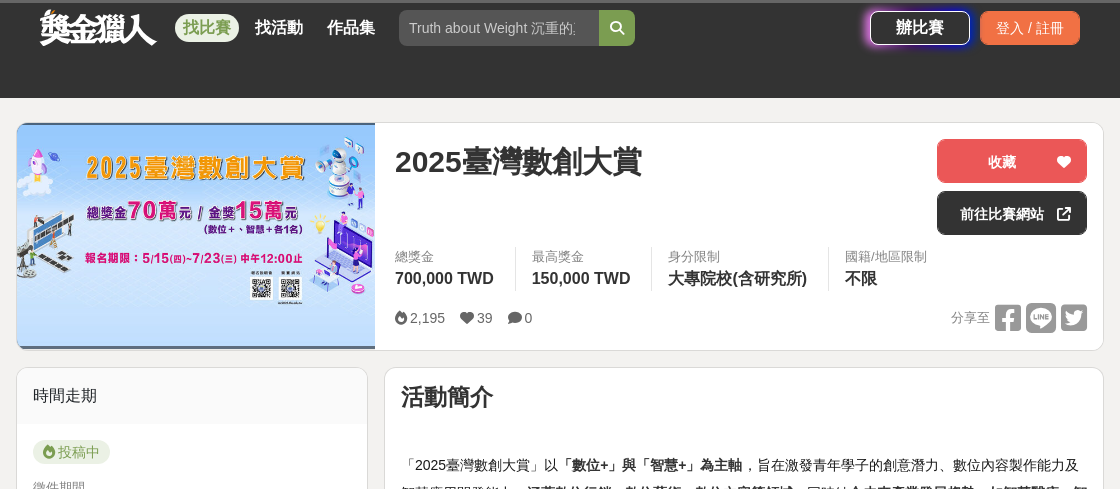 scroll, scrollTop: 182, scrollLeft: 0, axis: vertical 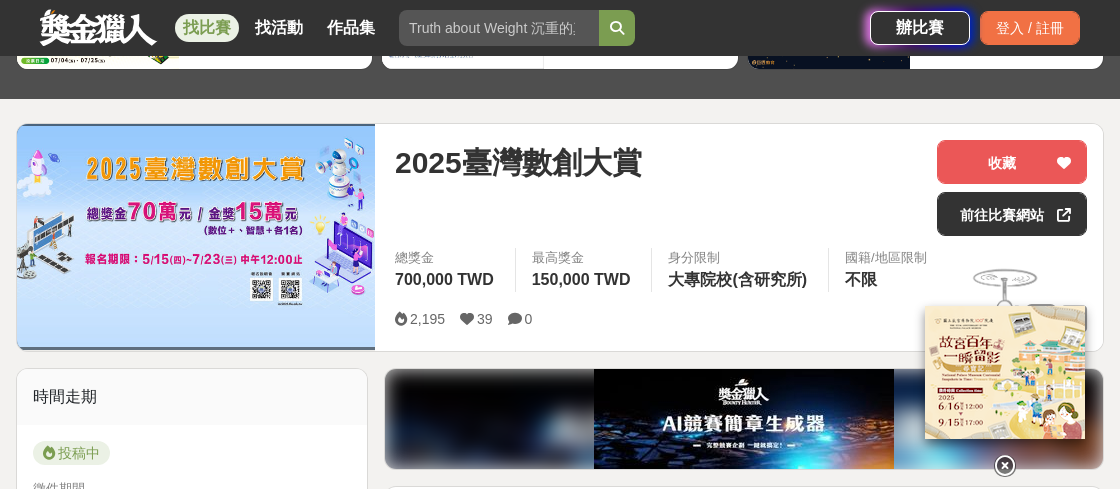 click at bounding box center (1005, 466) 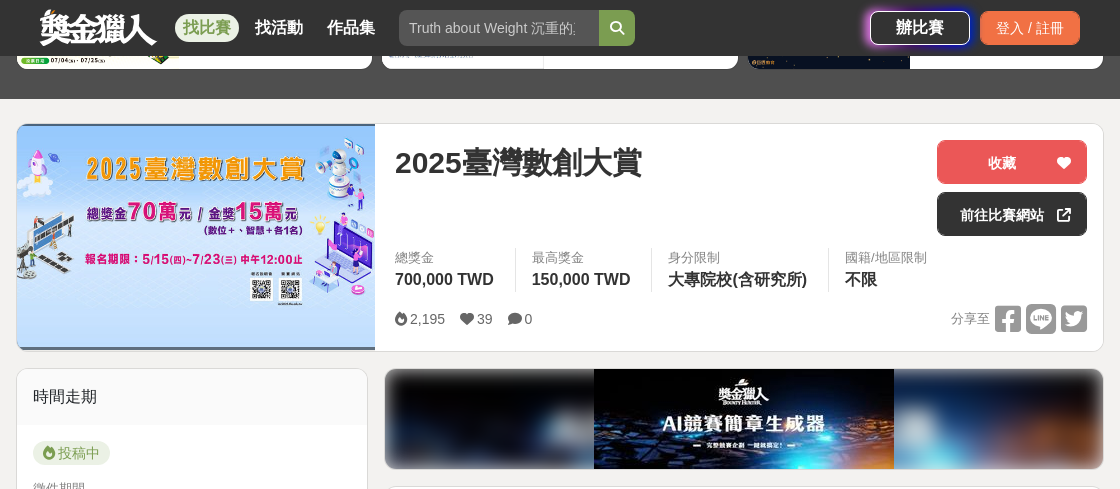 scroll, scrollTop: 546, scrollLeft: 0, axis: vertical 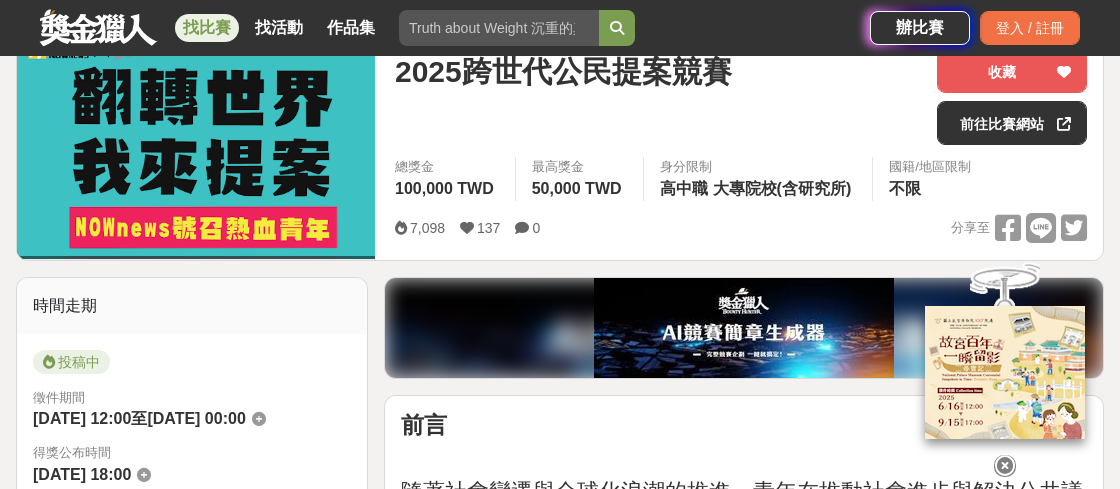 click at bounding box center [1005, 462] 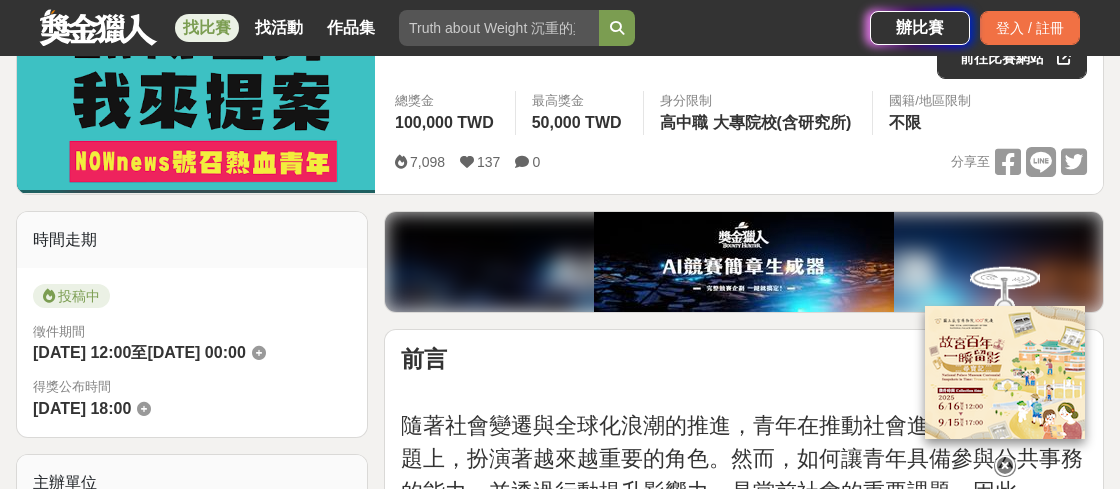scroll, scrollTop: 455, scrollLeft: 0, axis: vertical 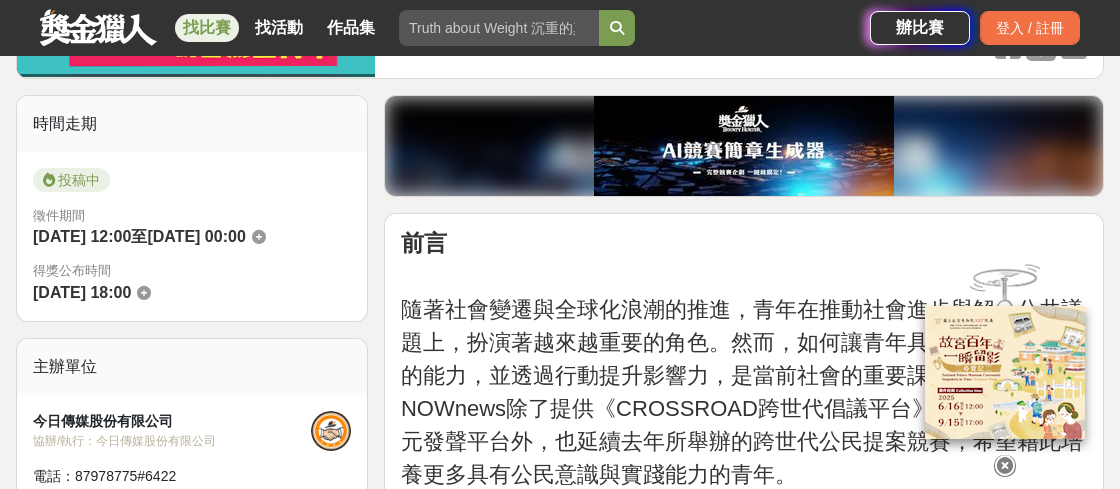 click at bounding box center (1005, 466) 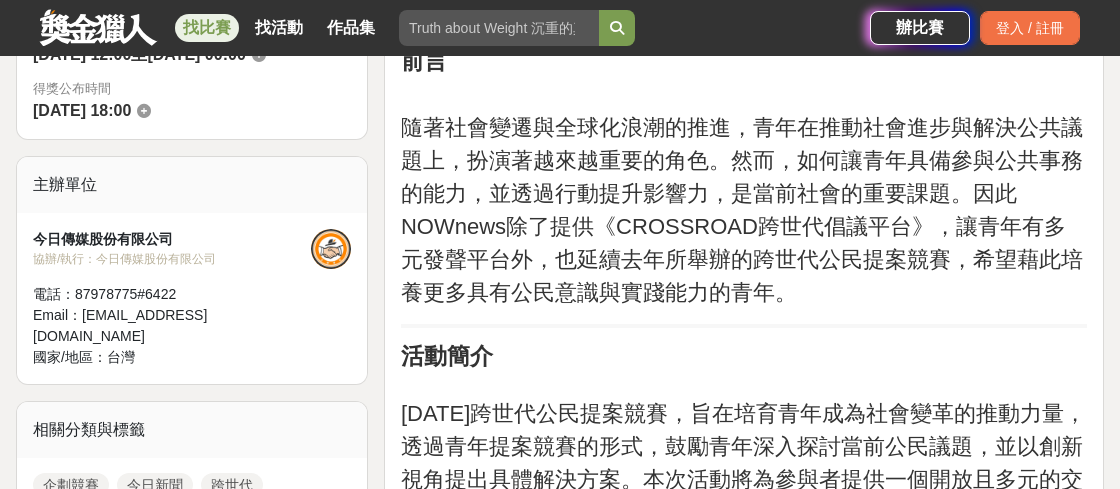 scroll, scrollTop: 1001, scrollLeft: 0, axis: vertical 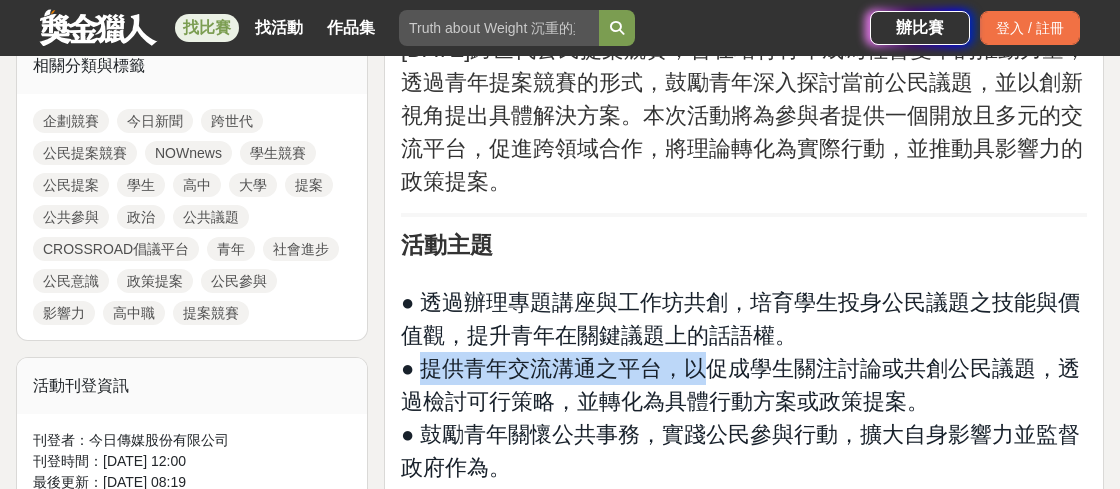 drag, startPoint x: 424, startPoint y: 187, endPoint x: 676, endPoint y: 187, distance: 252 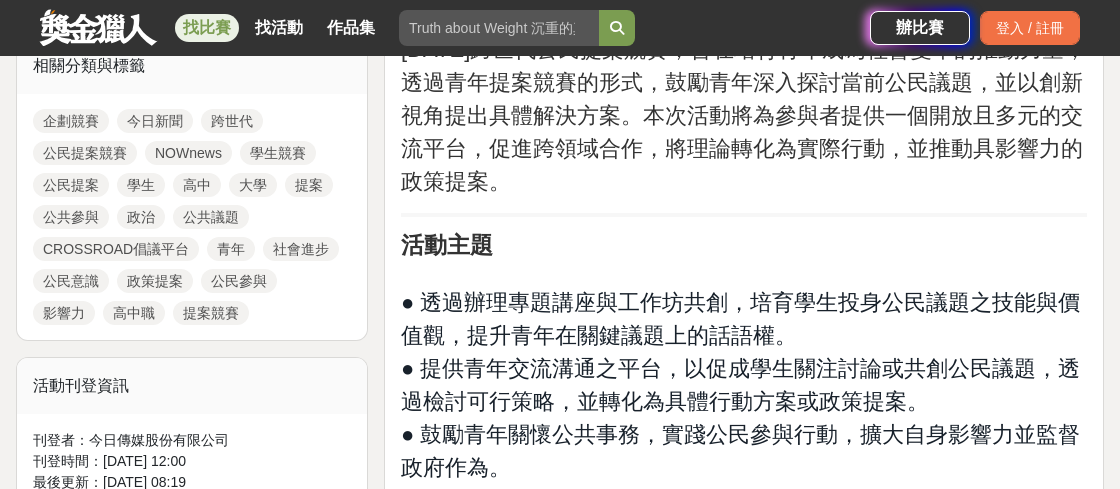 click on "● 提供青年交流溝通之平台，以促成學生關注討論或共創公民議題，透過檢討可行策略，並轉化為具體行動方案或政策提案。" at bounding box center (740, 385) 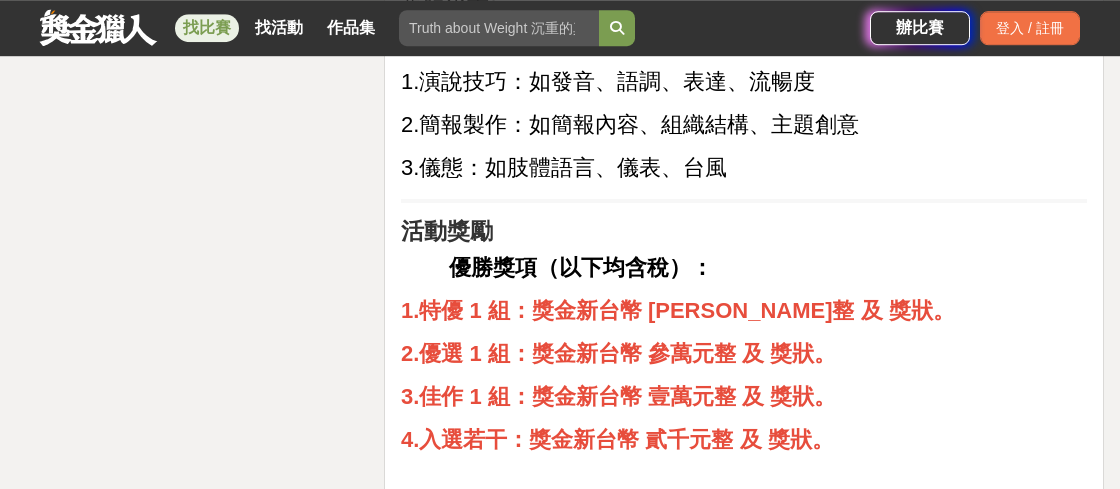 scroll, scrollTop: 4095, scrollLeft: 0, axis: vertical 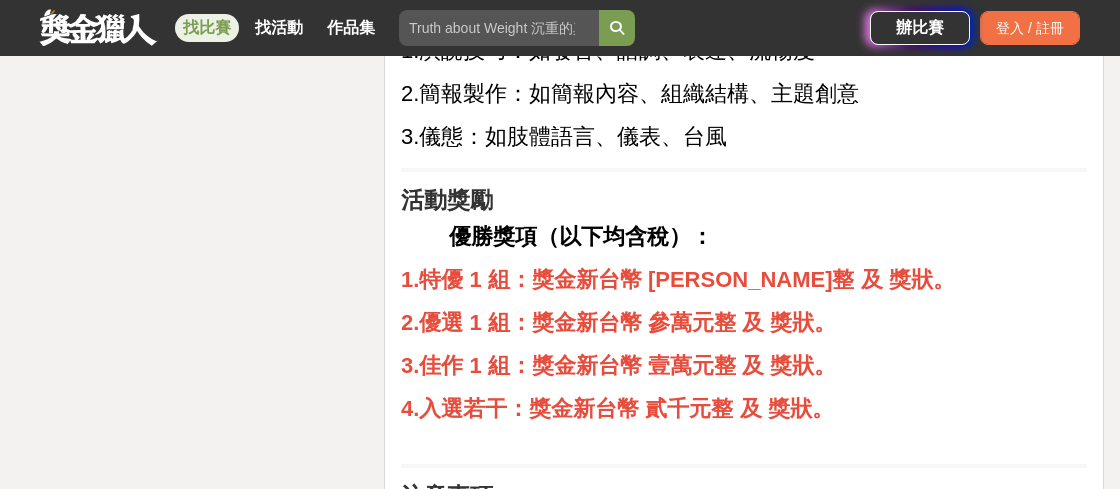 click on "範本_2025公民提案企畫書.docx" at bounding box center [732, 1483] 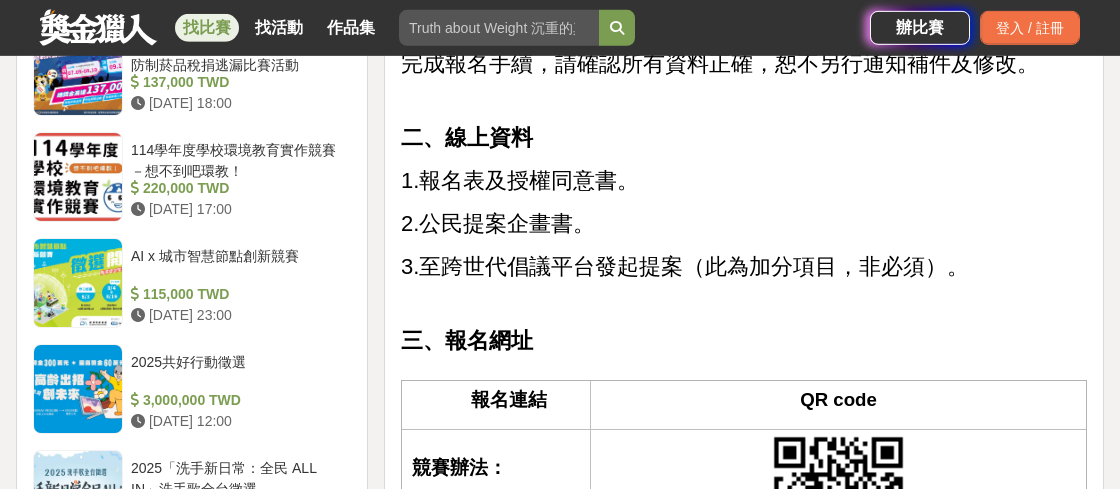 scroll, scrollTop: 2457, scrollLeft: 0, axis: vertical 